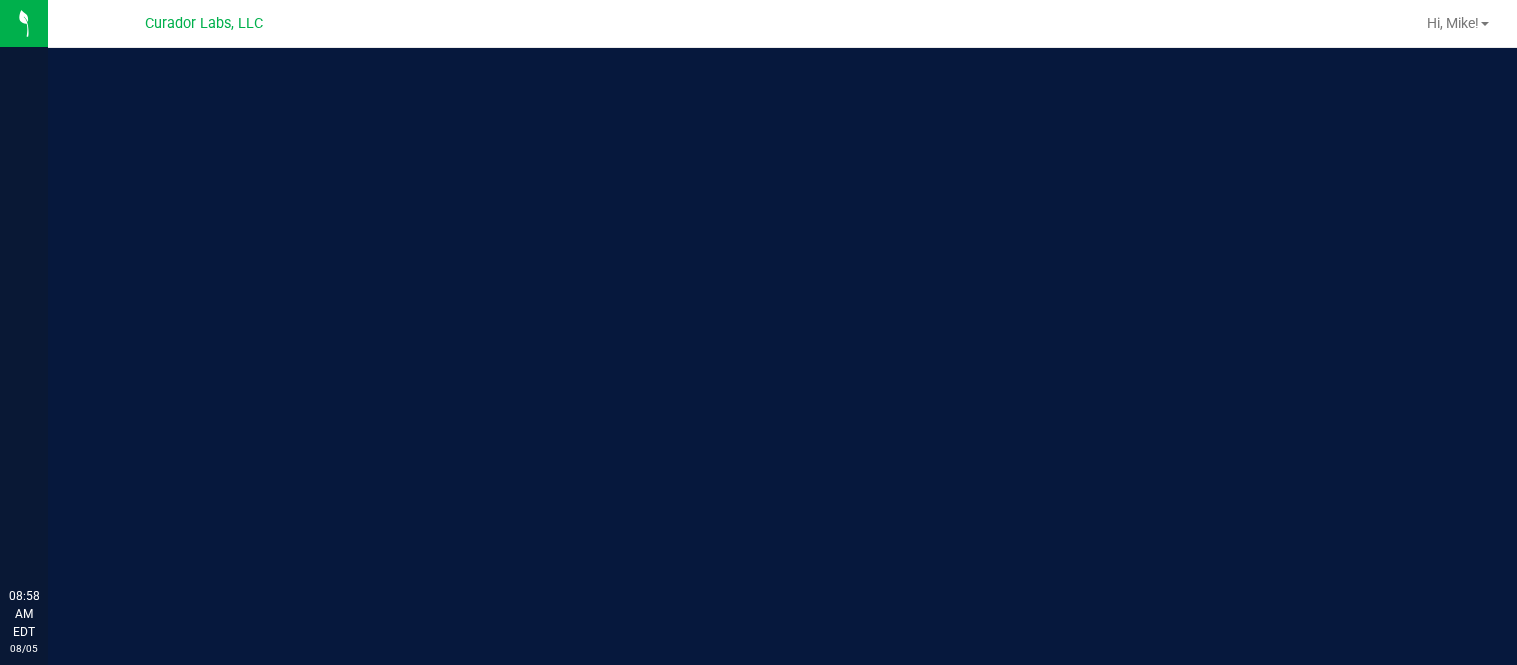 scroll, scrollTop: 0, scrollLeft: 0, axis: both 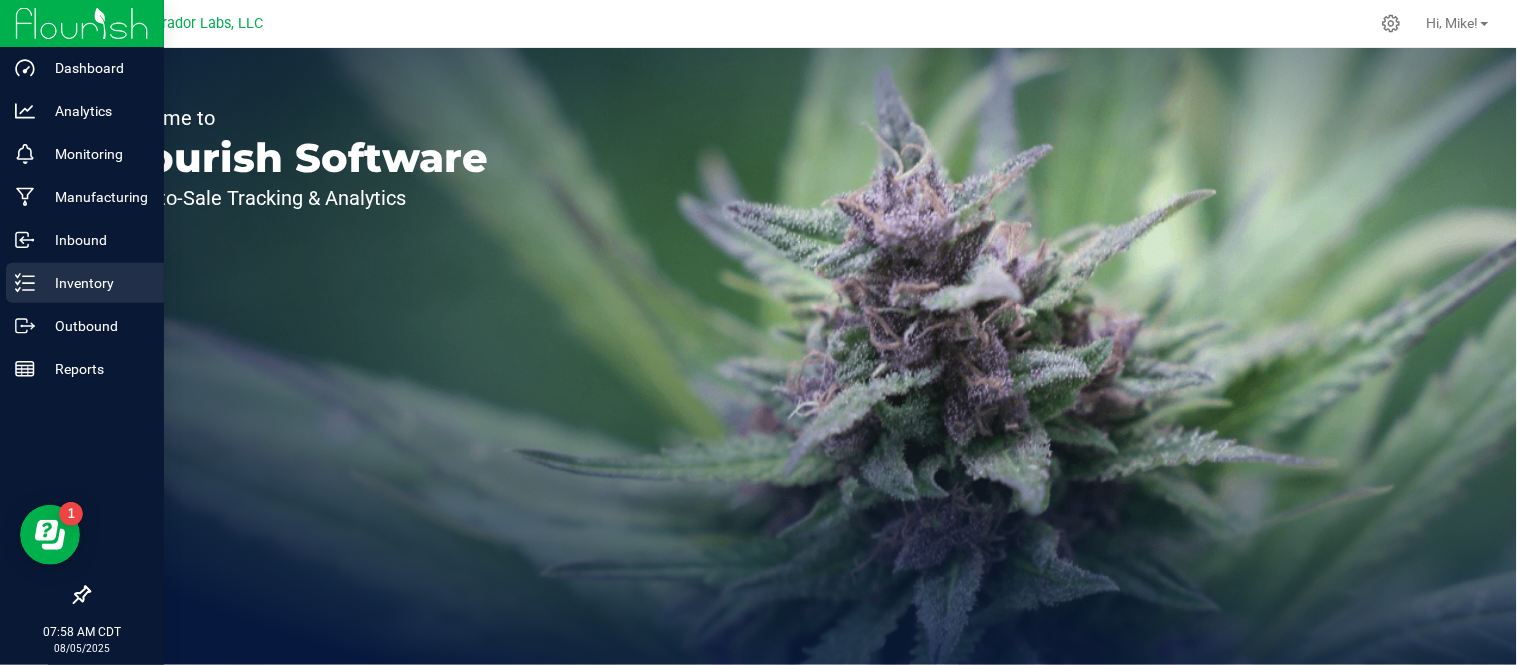 click 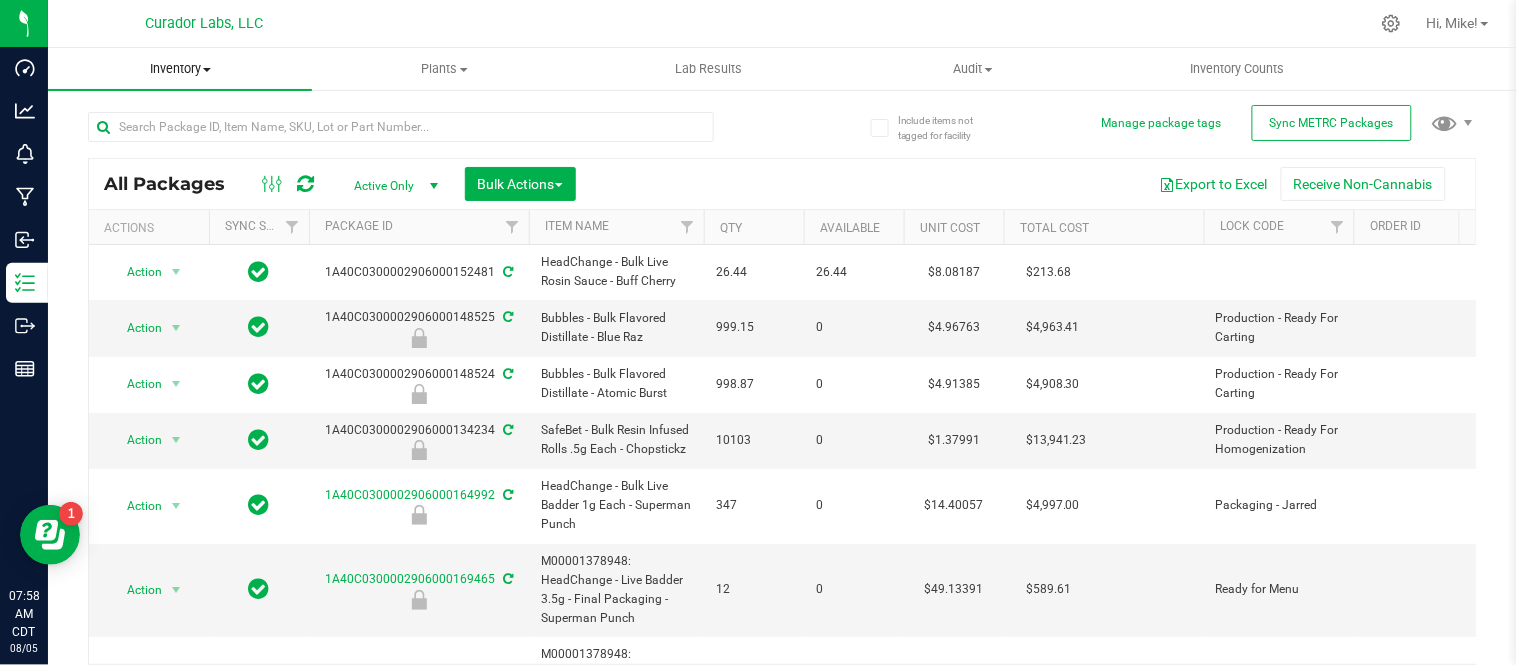 click on "Inventory" at bounding box center [180, 69] 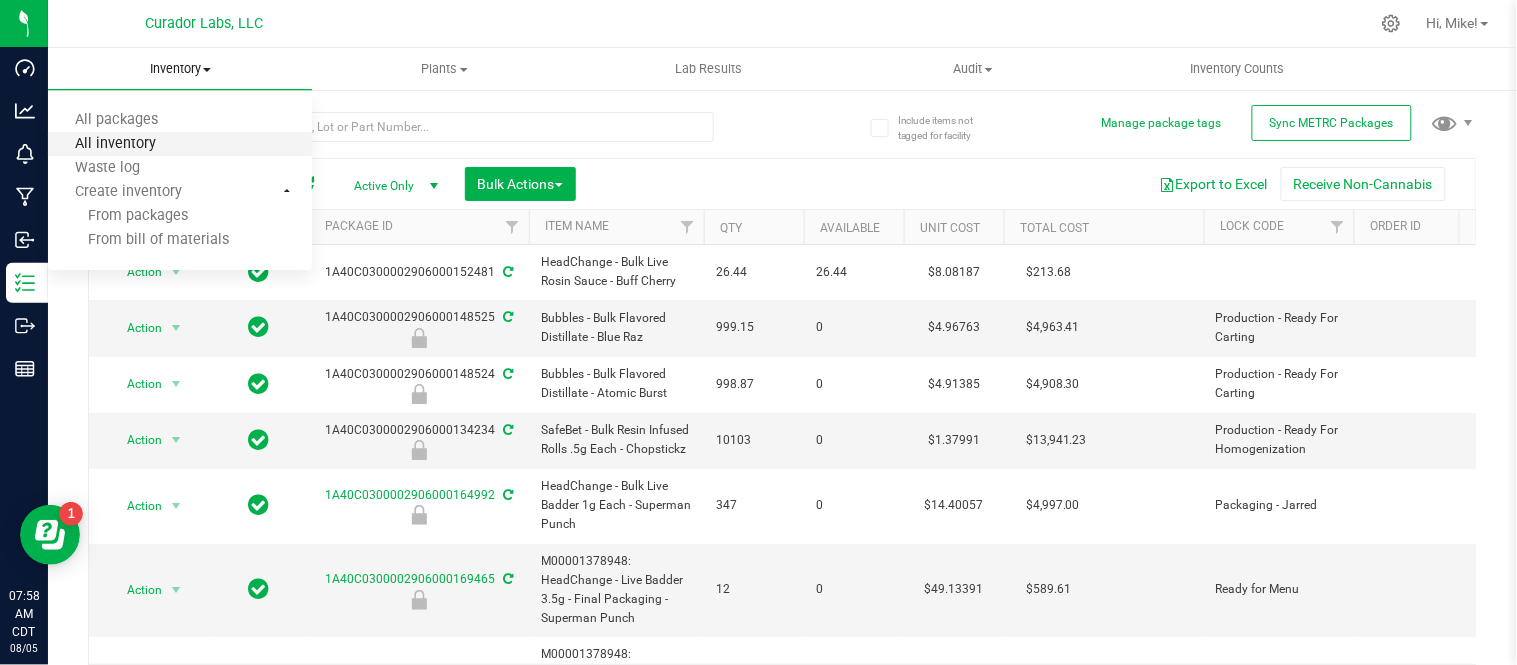 click on "All inventory" at bounding box center [115, 144] 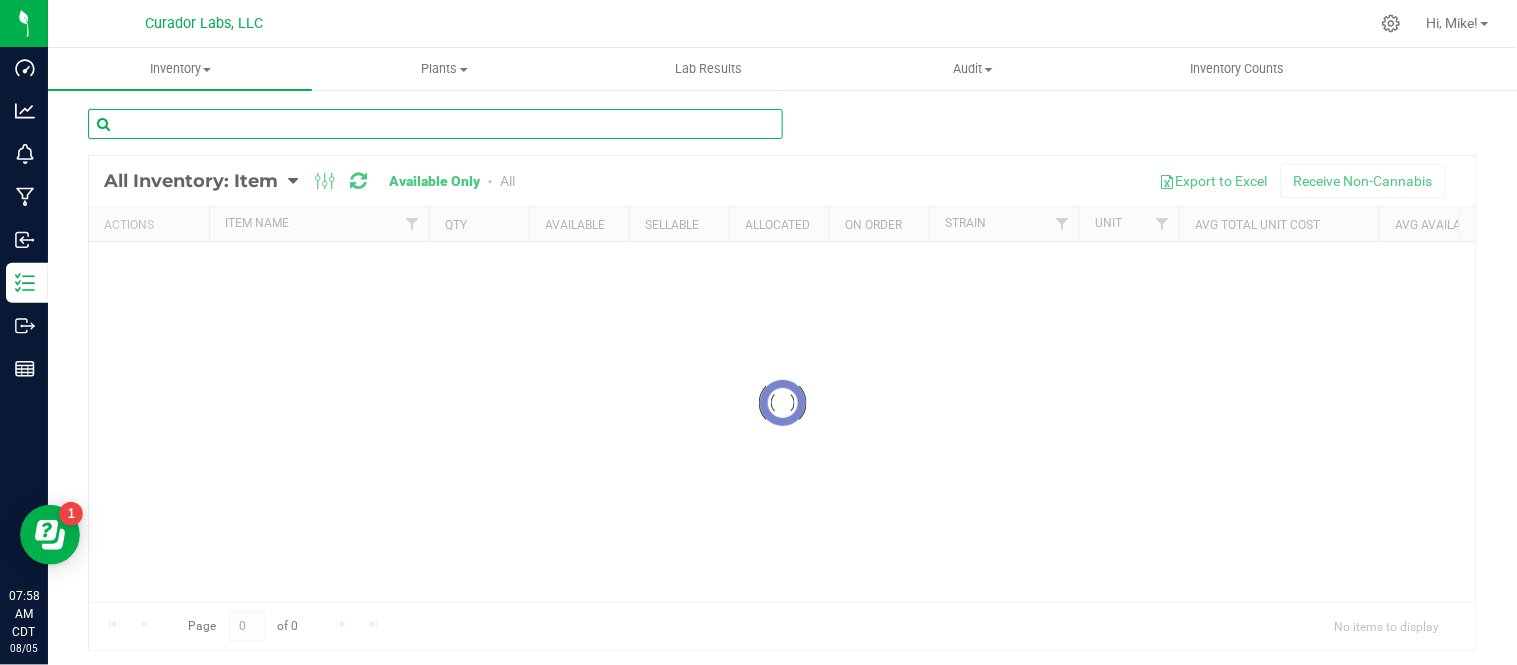 click at bounding box center [435, 124] 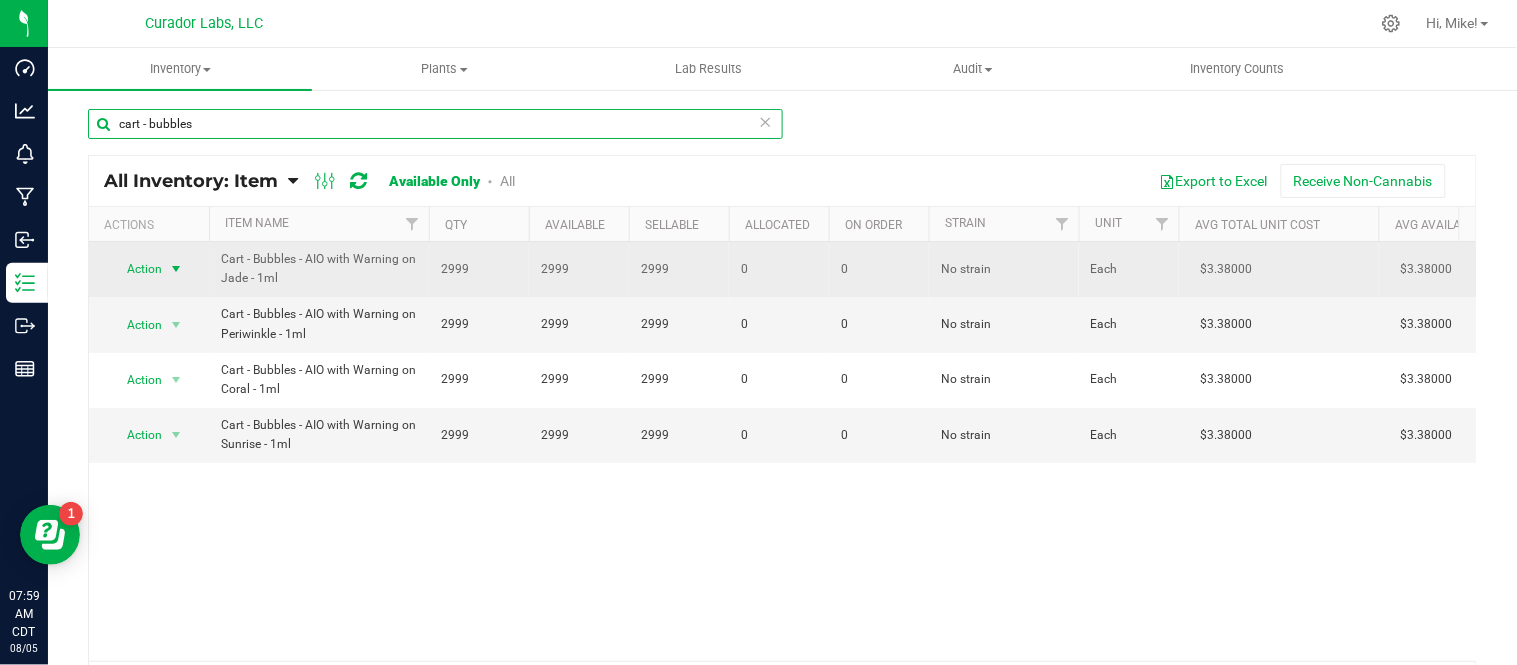 type on "cart - bubbles" 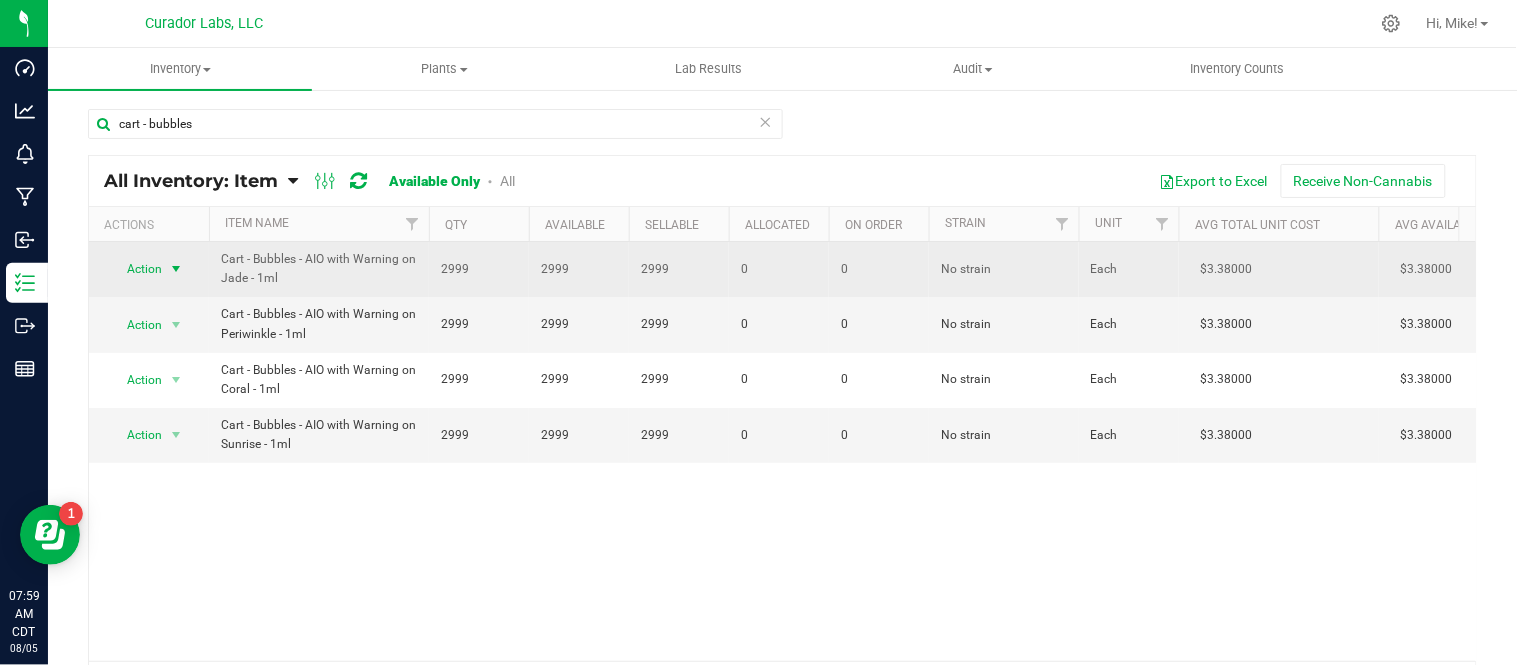 click at bounding box center [176, 269] 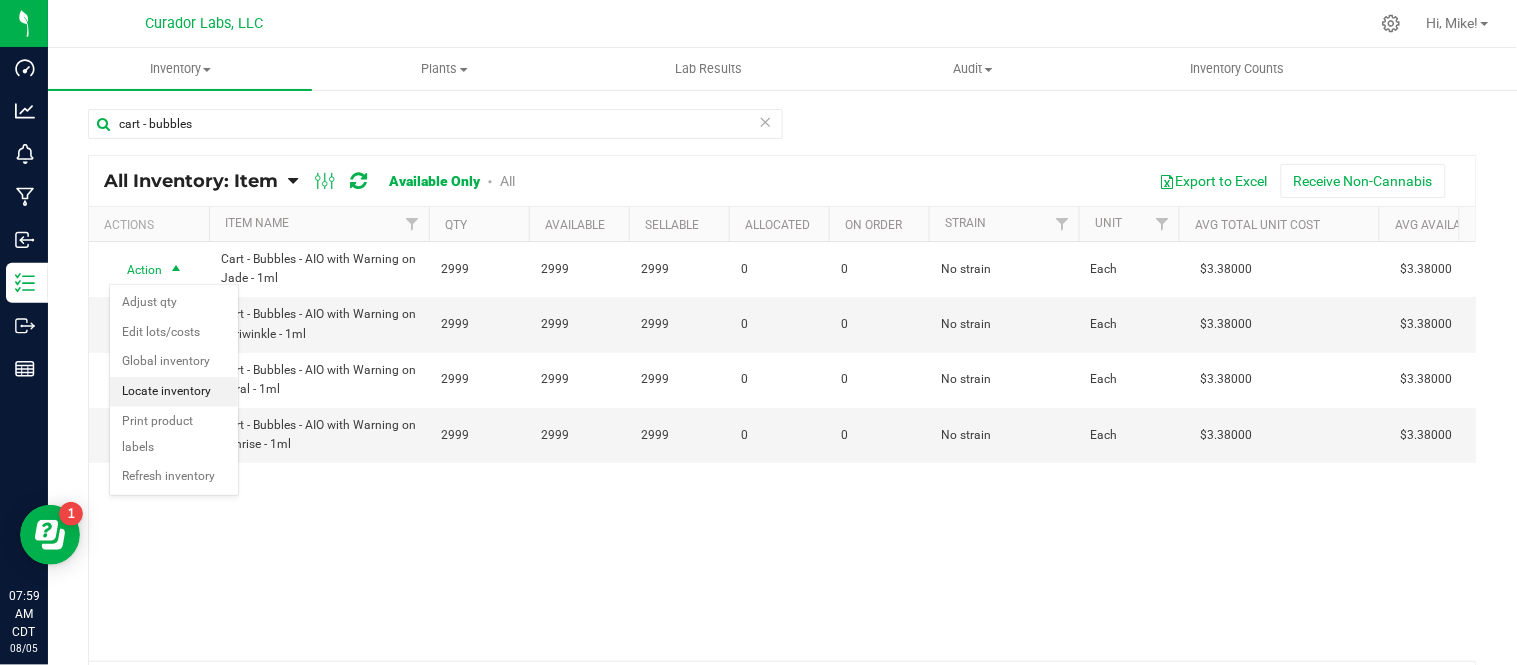click on "Locate inventory" at bounding box center (174, 392) 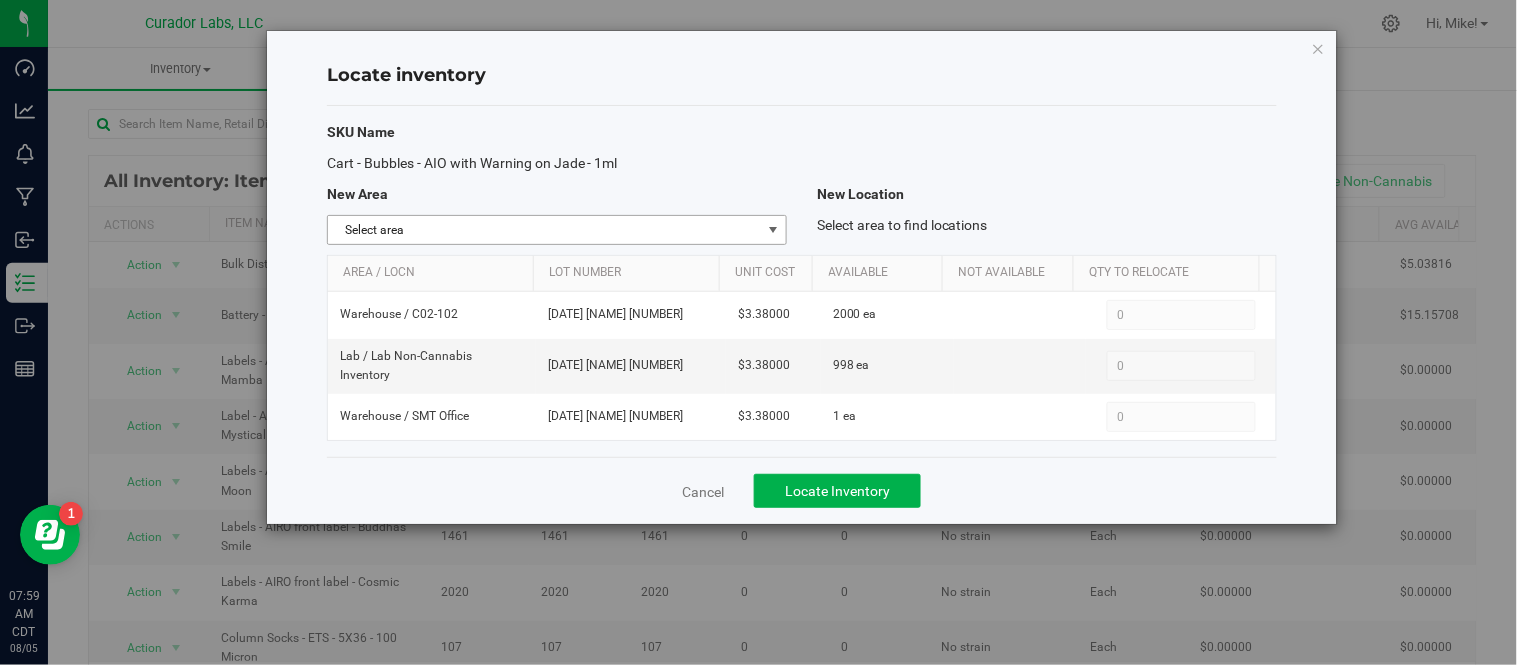 click at bounding box center (773, 230) 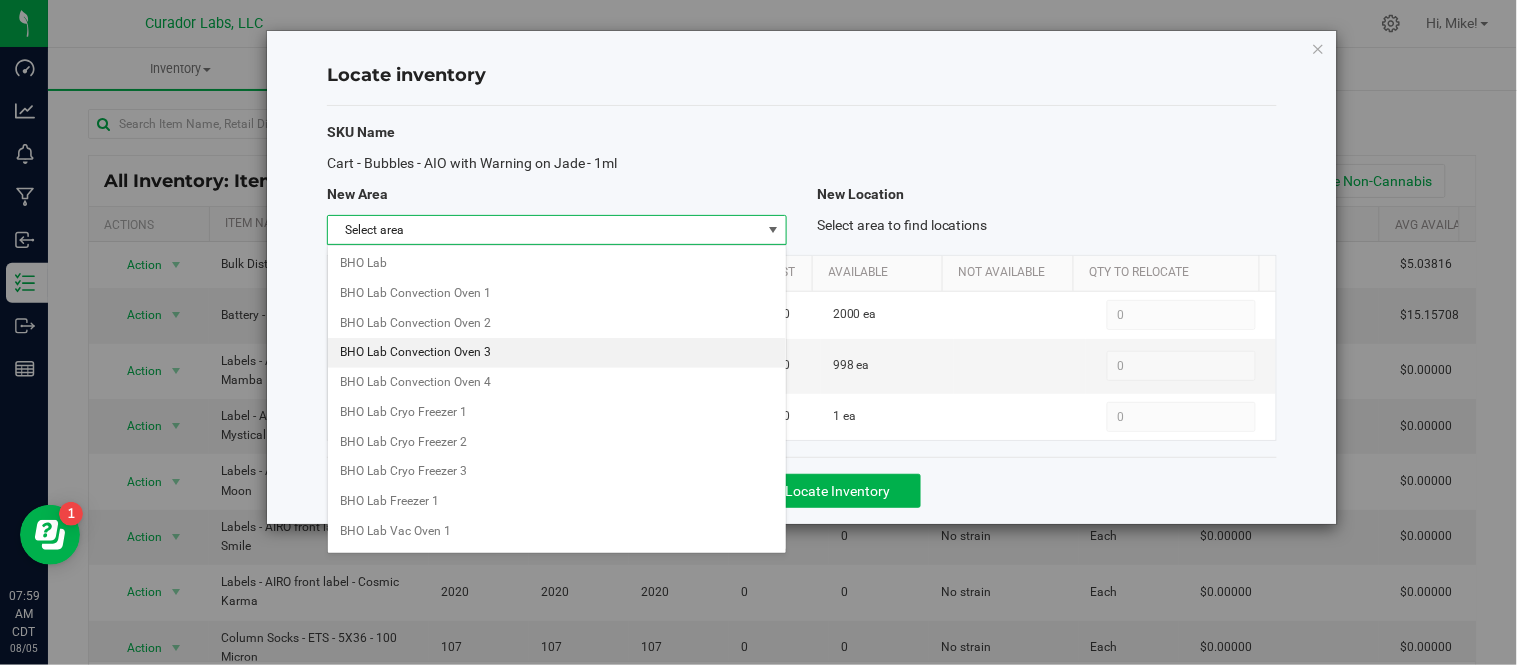 scroll, scrollTop: 1585, scrollLeft: 0, axis: vertical 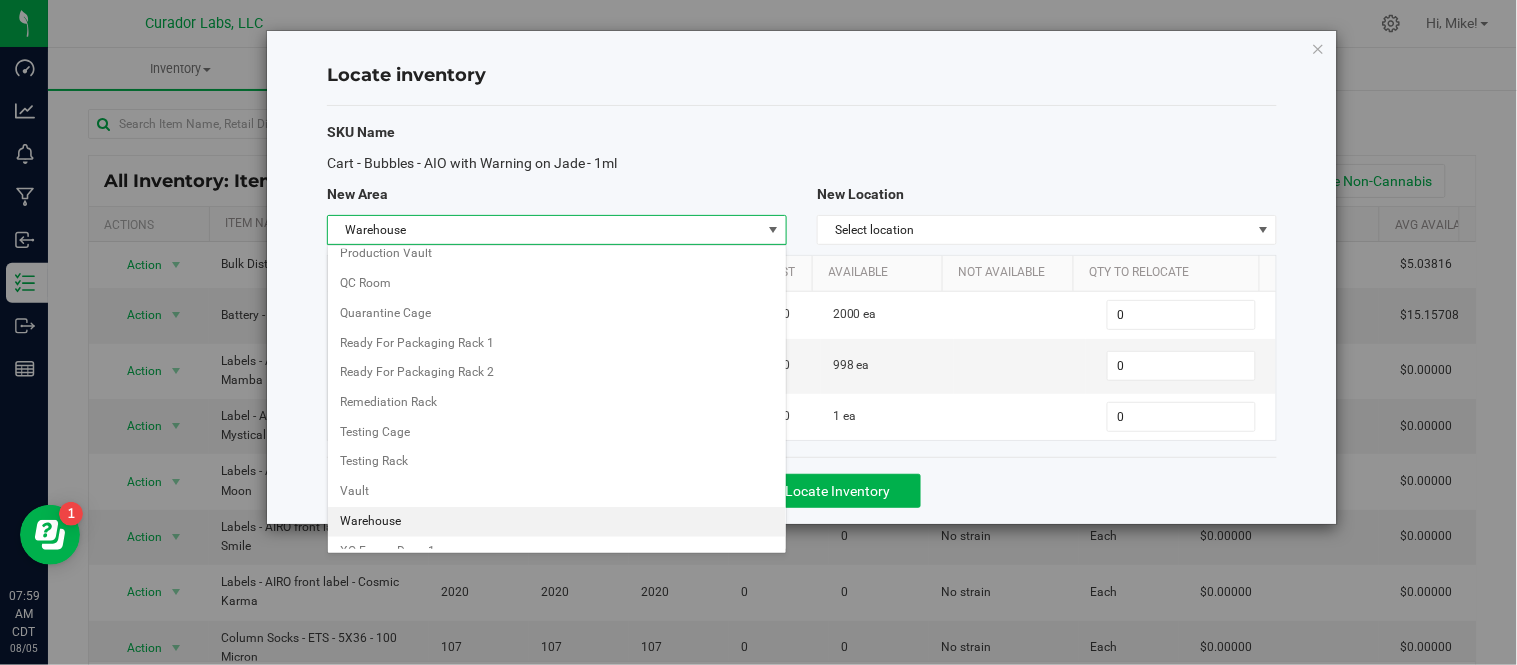 click on "Warehouse" at bounding box center [557, 522] 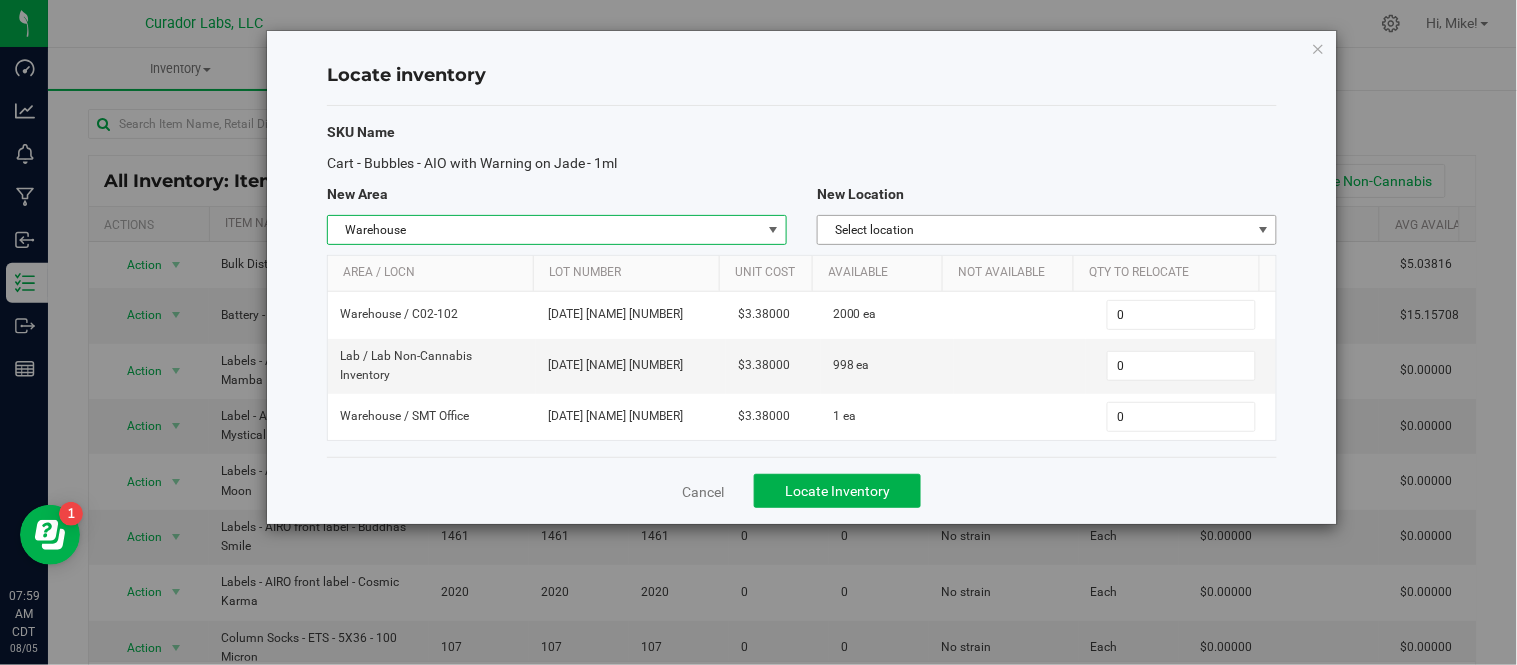 click on "Select location" at bounding box center [1034, 230] 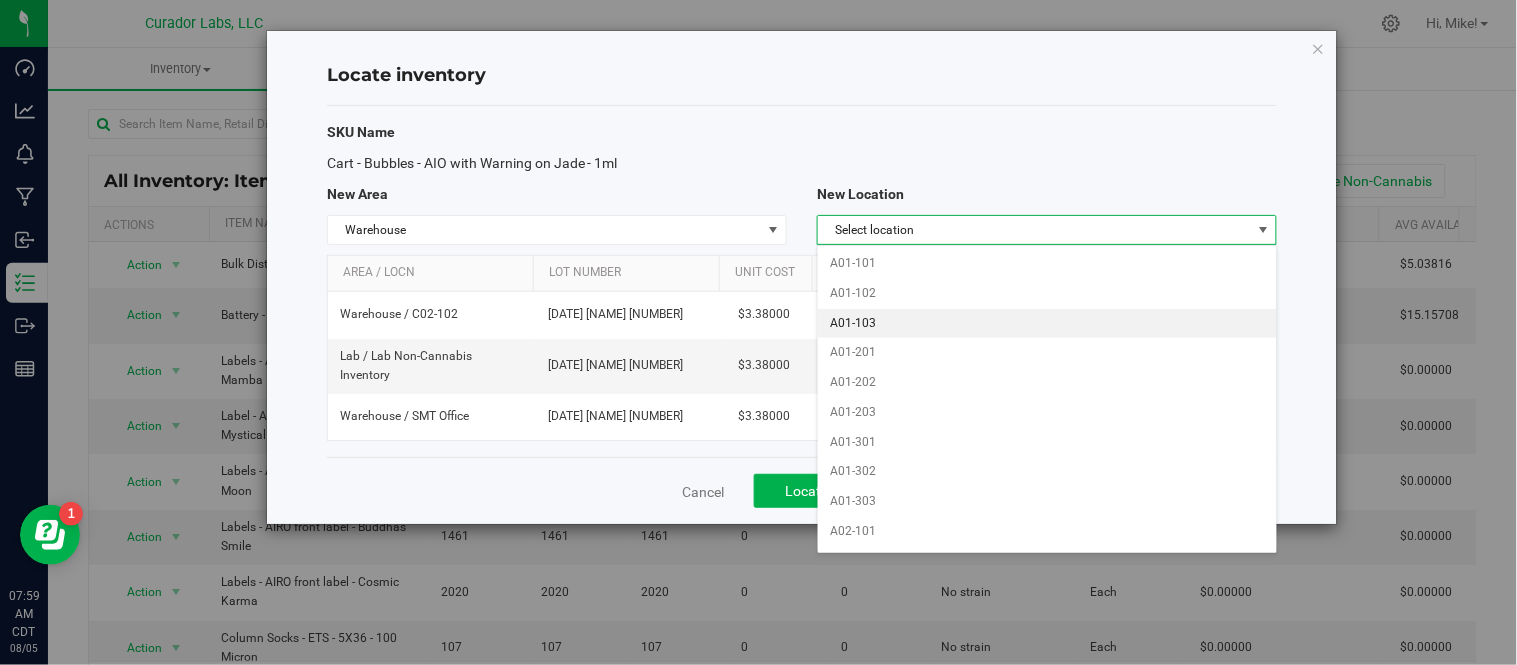 click on "A01-103" at bounding box center [1047, 324] 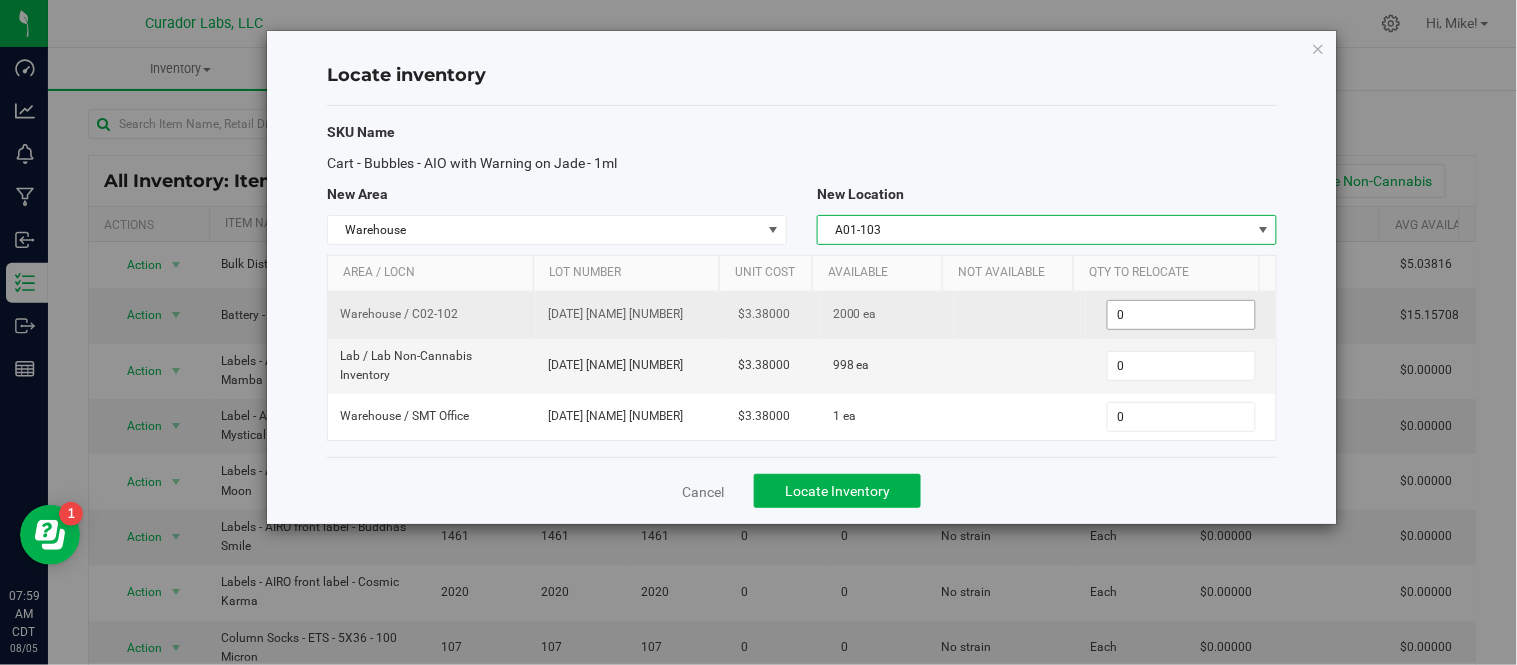 click on "0 0" at bounding box center (1181, 315) 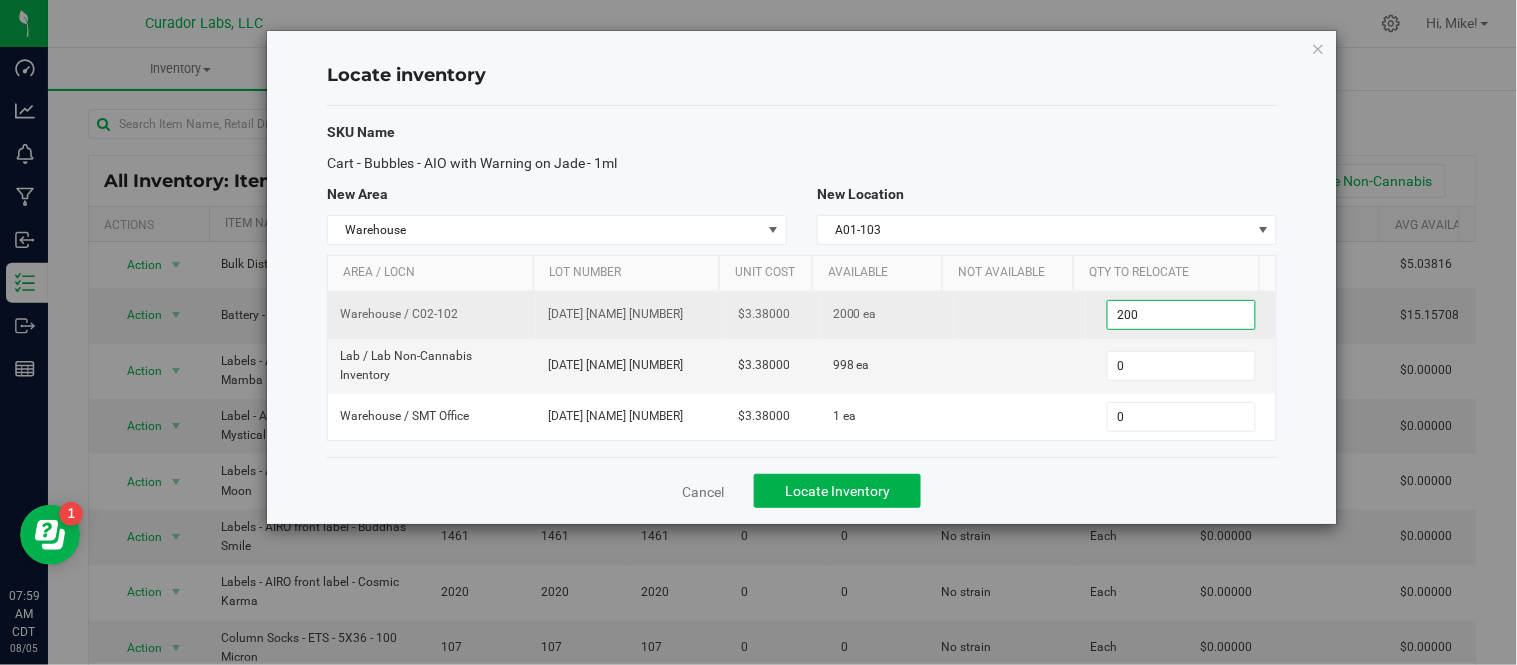 type on "2000" 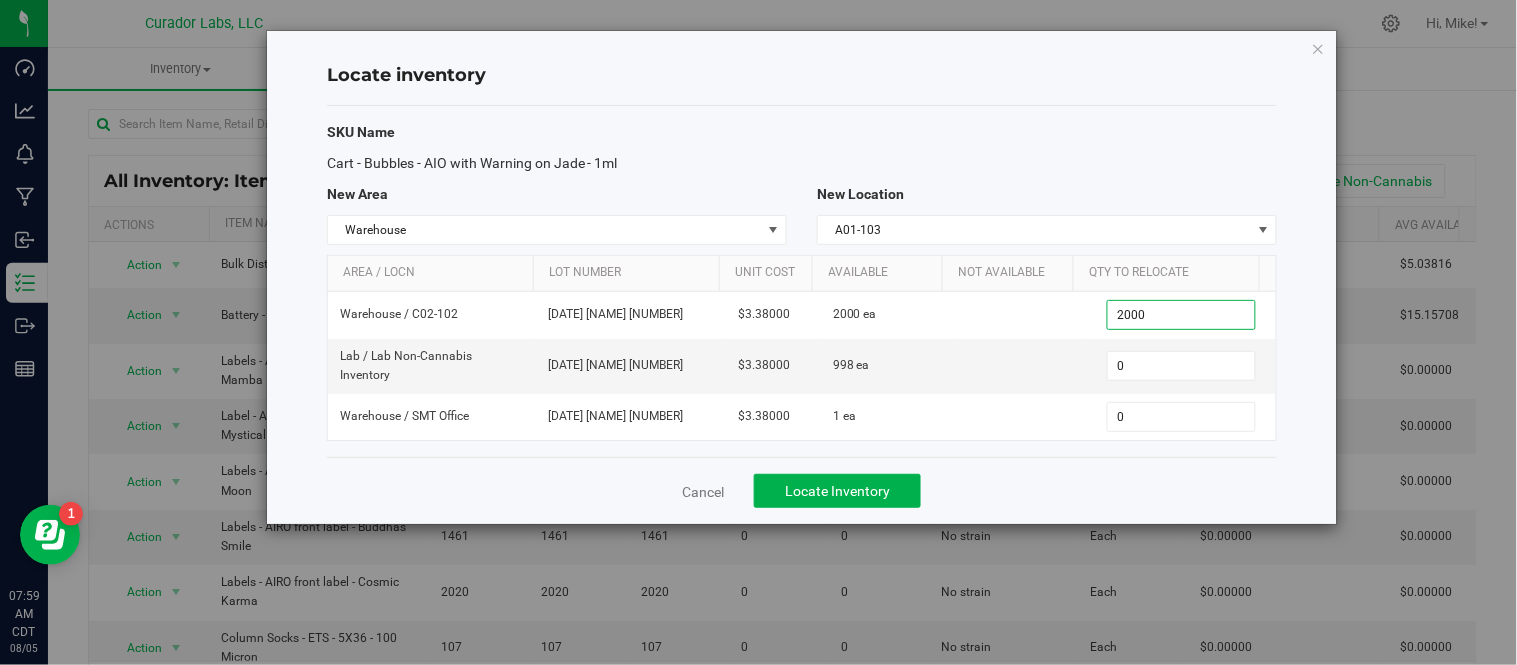 type on "2,000" 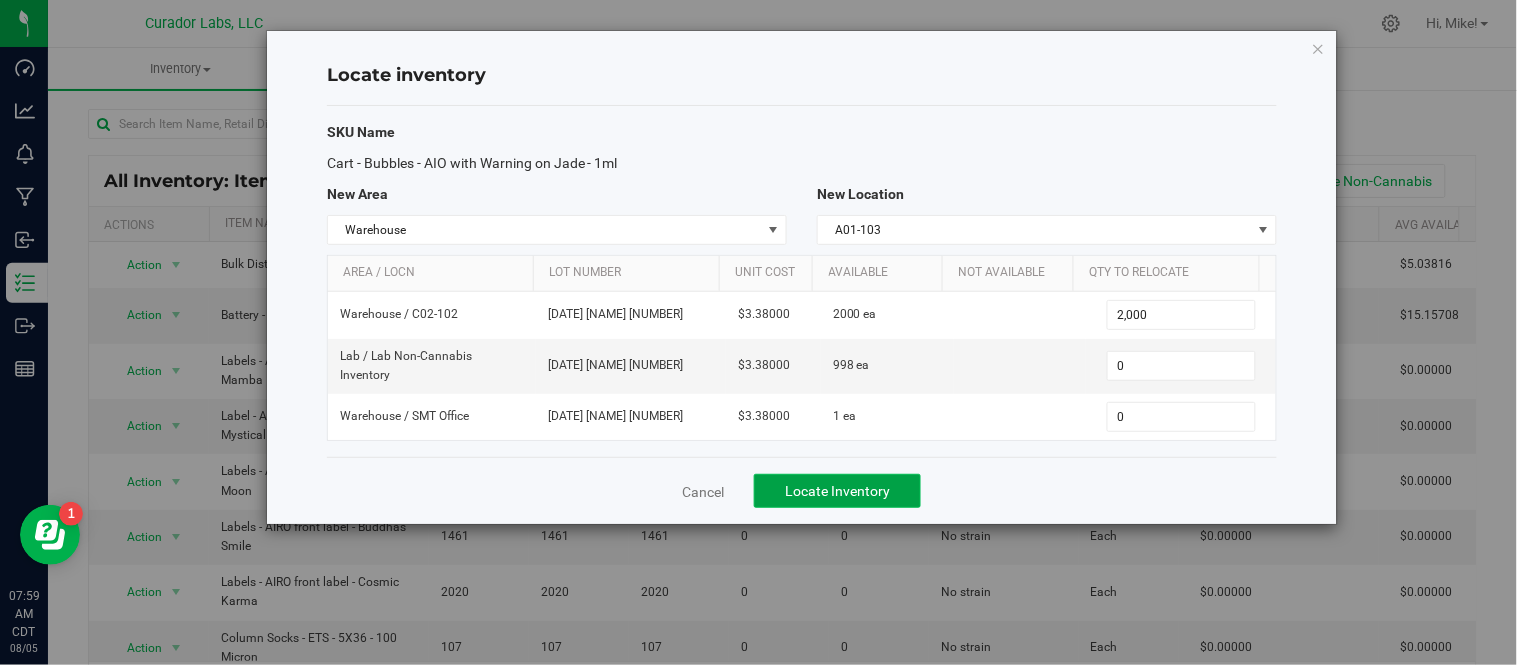click on "Locate Inventory" 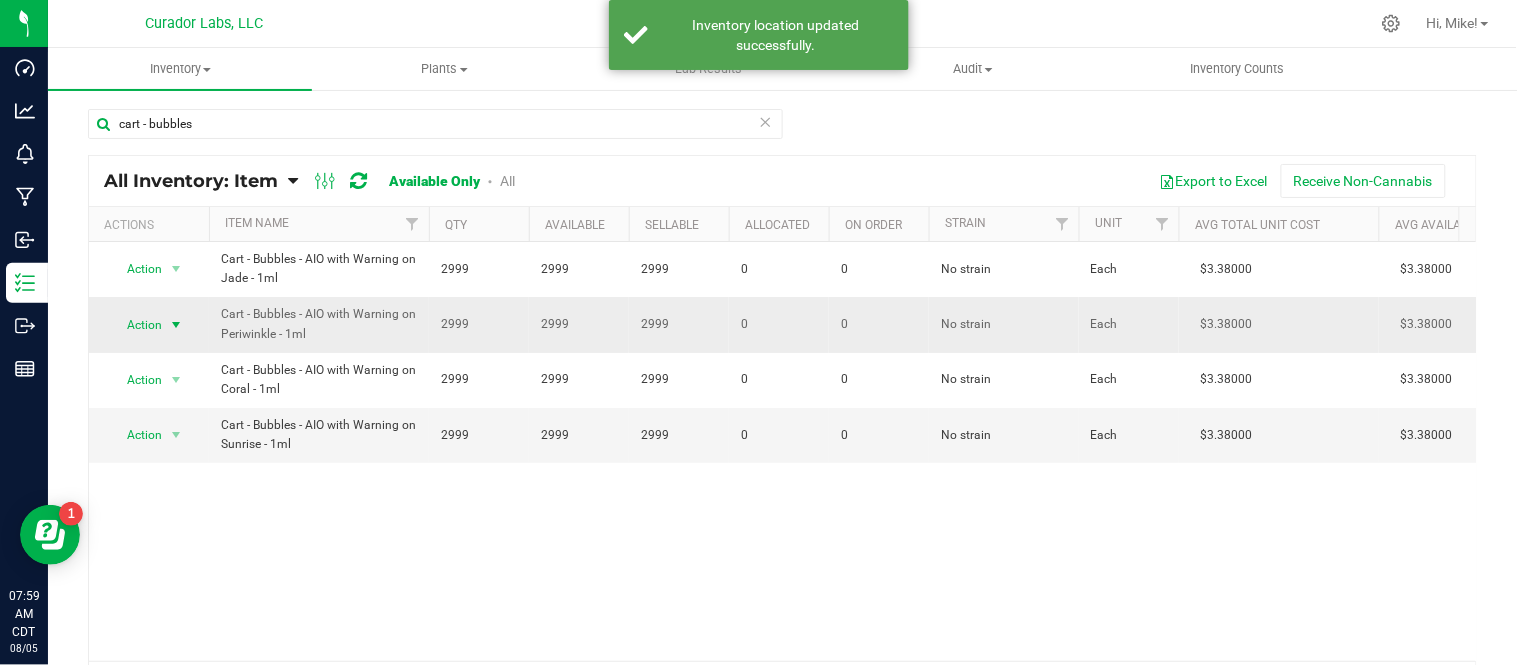 click at bounding box center [176, 325] 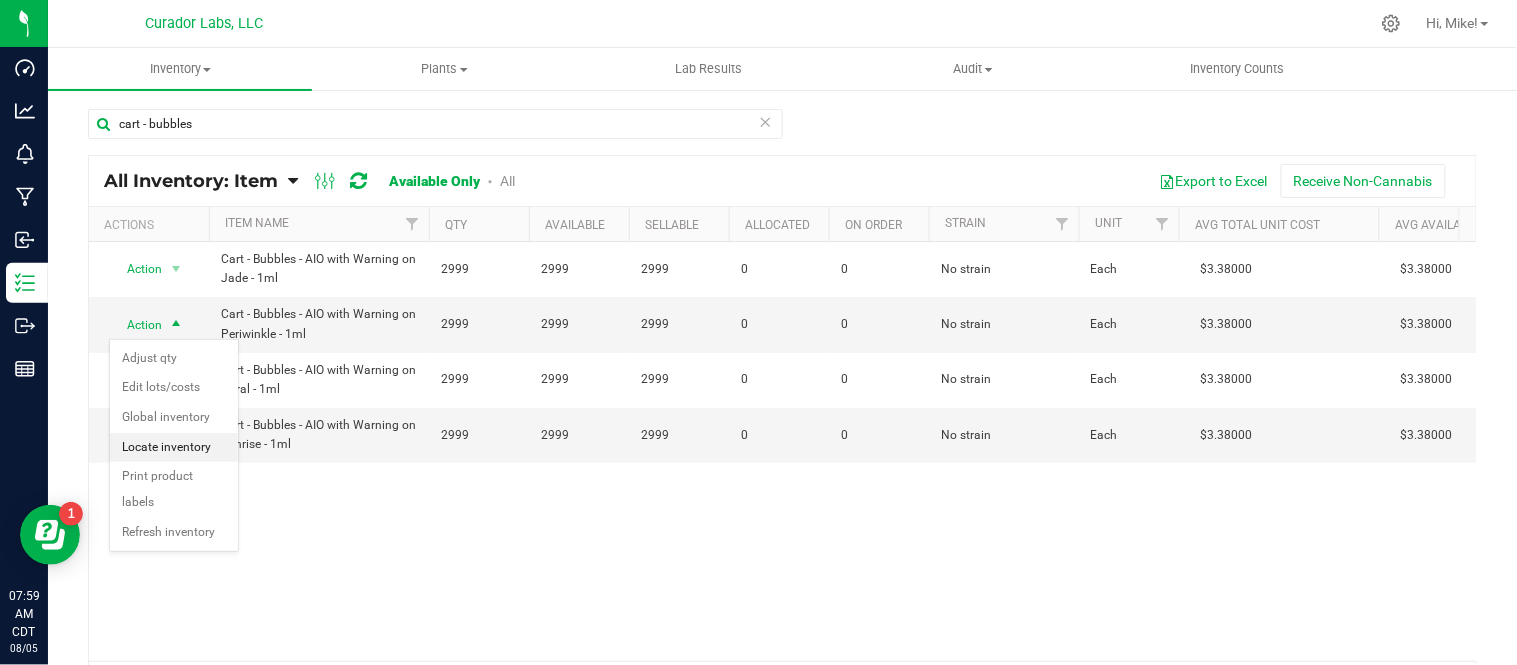 click on "Locate inventory" at bounding box center (174, 448) 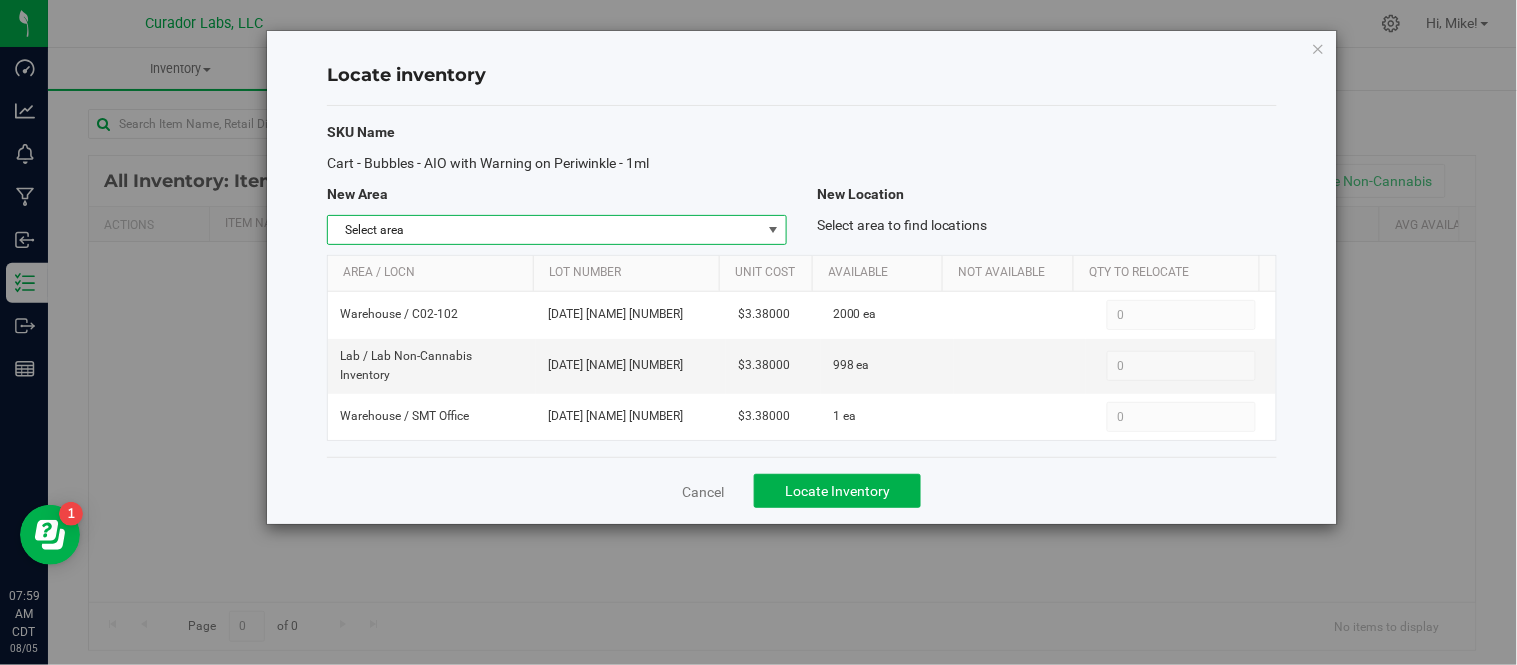 click at bounding box center (773, 230) 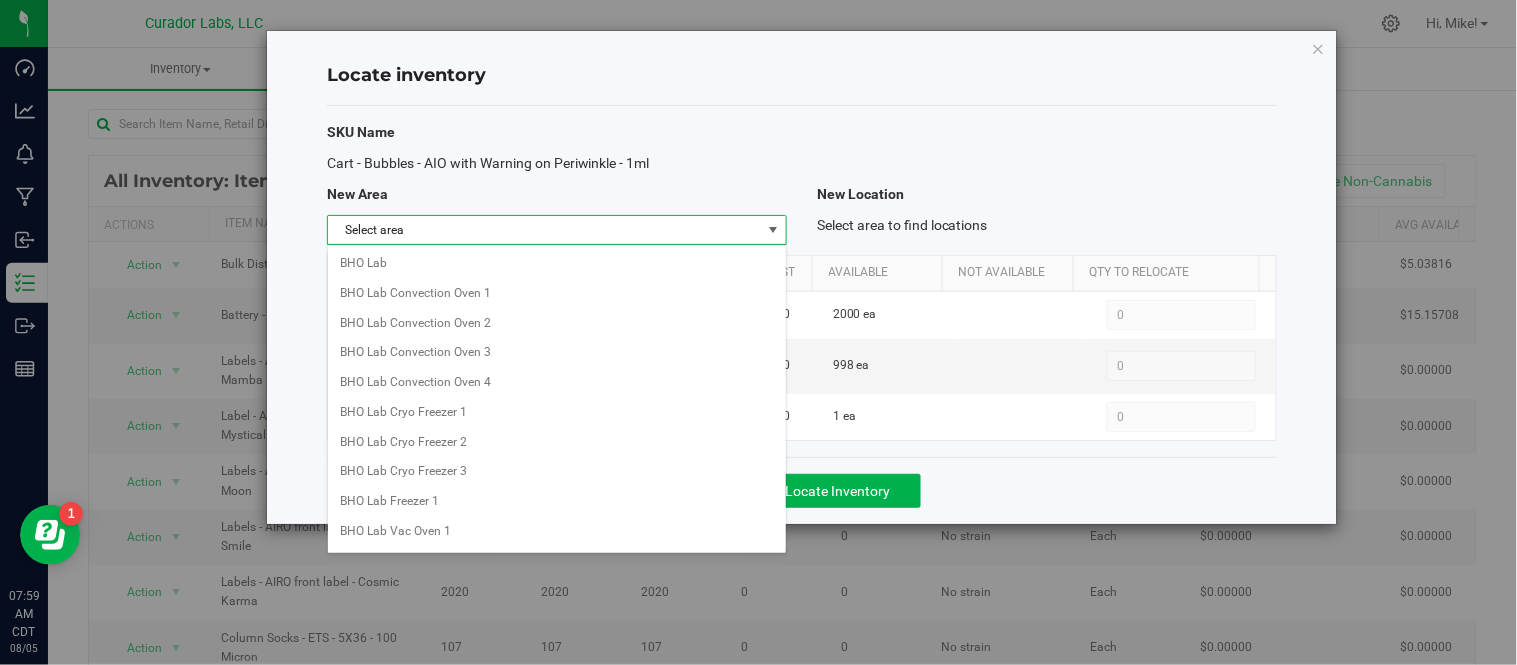 scroll, scrollTop: 1585, scrollLeft: 0, axis: vertical 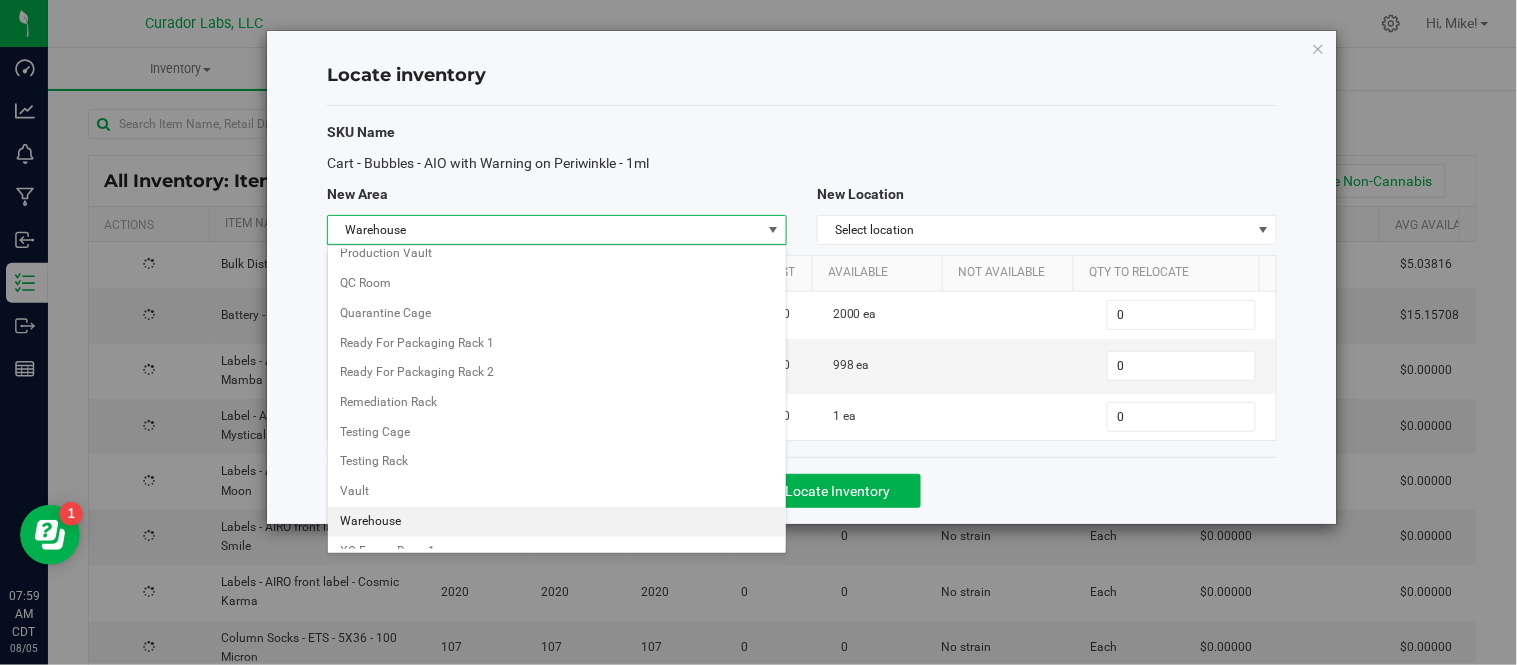 drag, startPoint x: 485, startPoint y: 534, endPoint x: 568, endPoint y: 497, distance: 90.873535 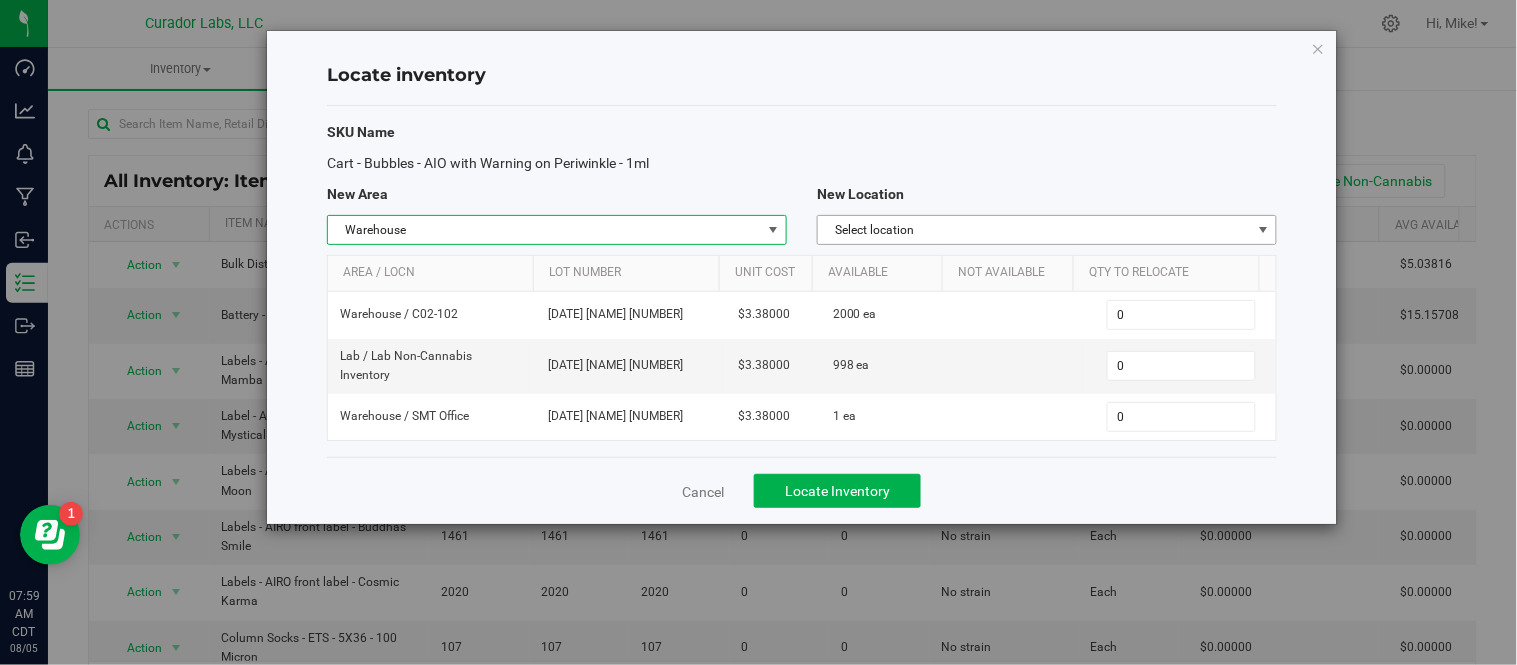 click on "Select location" at bounding box center [1034, 230] 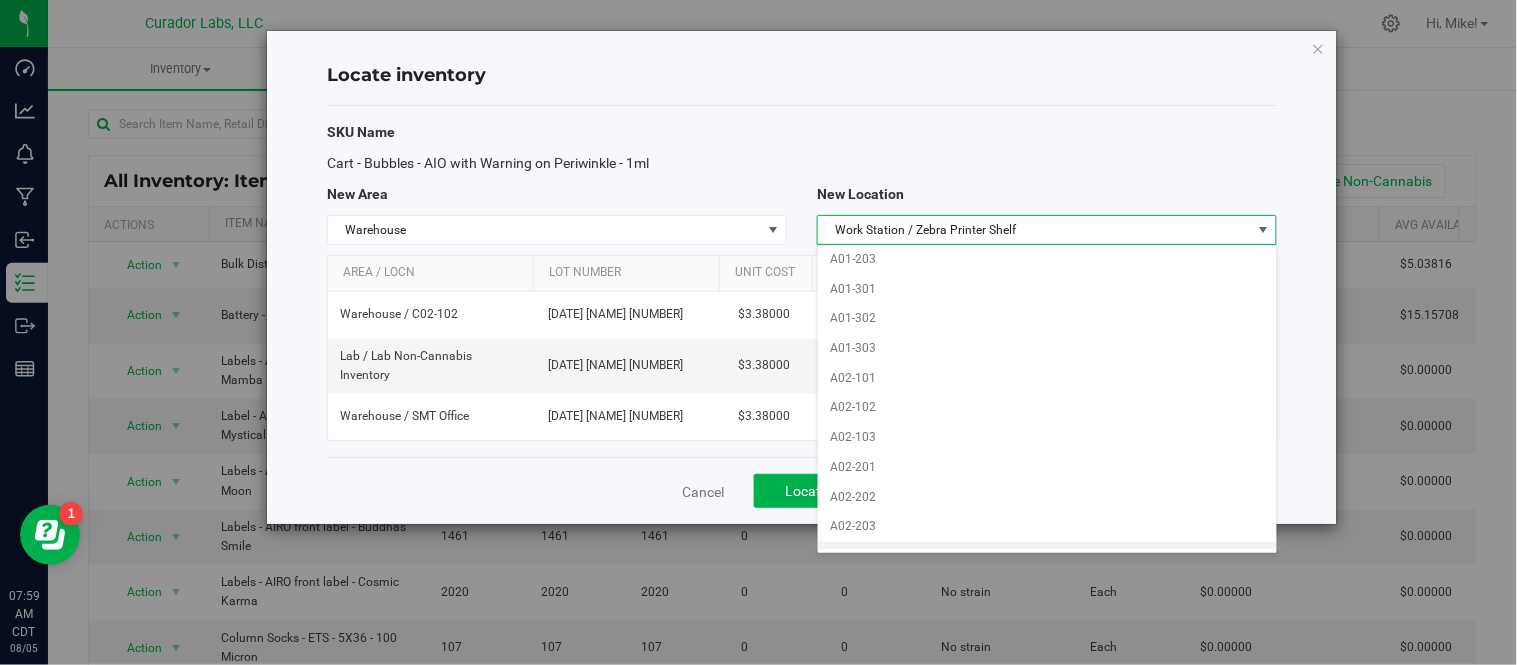 scroll, scrollTop: 0, scrollLeft: 0, axis: both 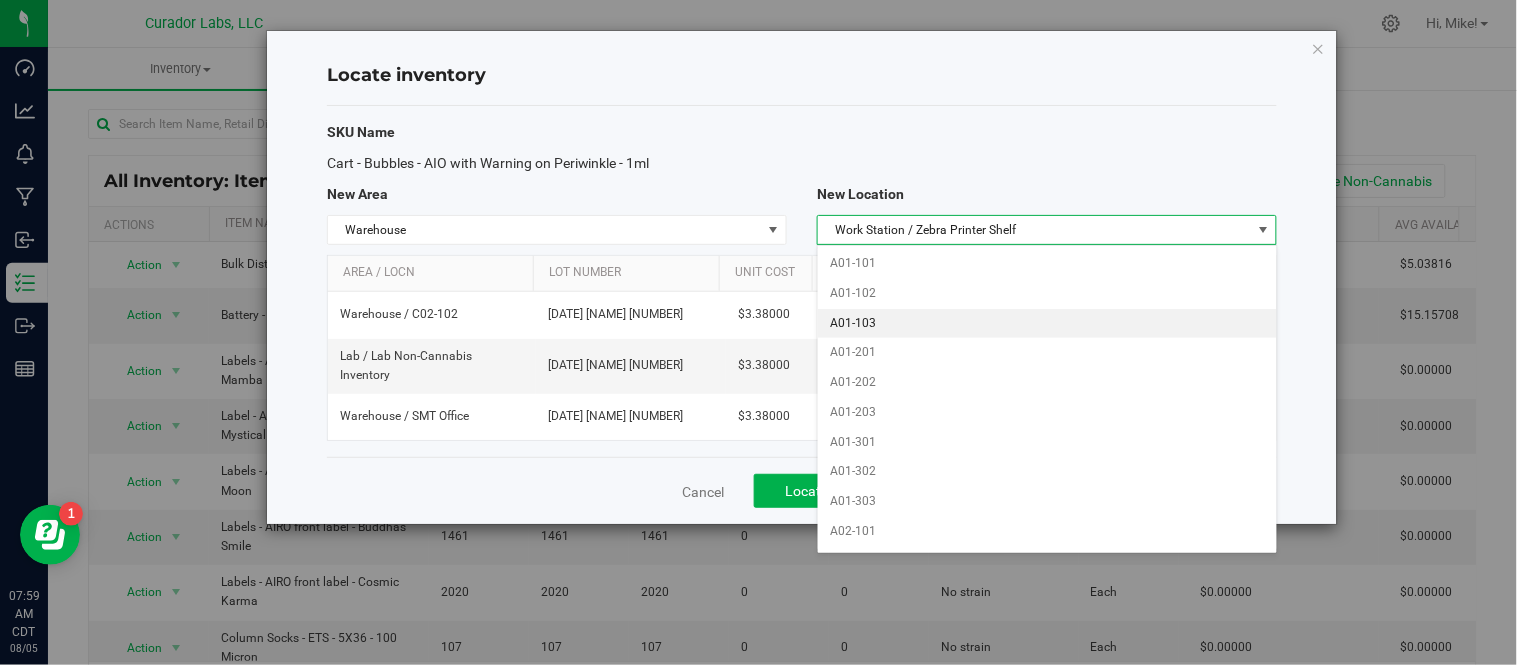 click on "A01-103" at bounding box center [1047, 324] 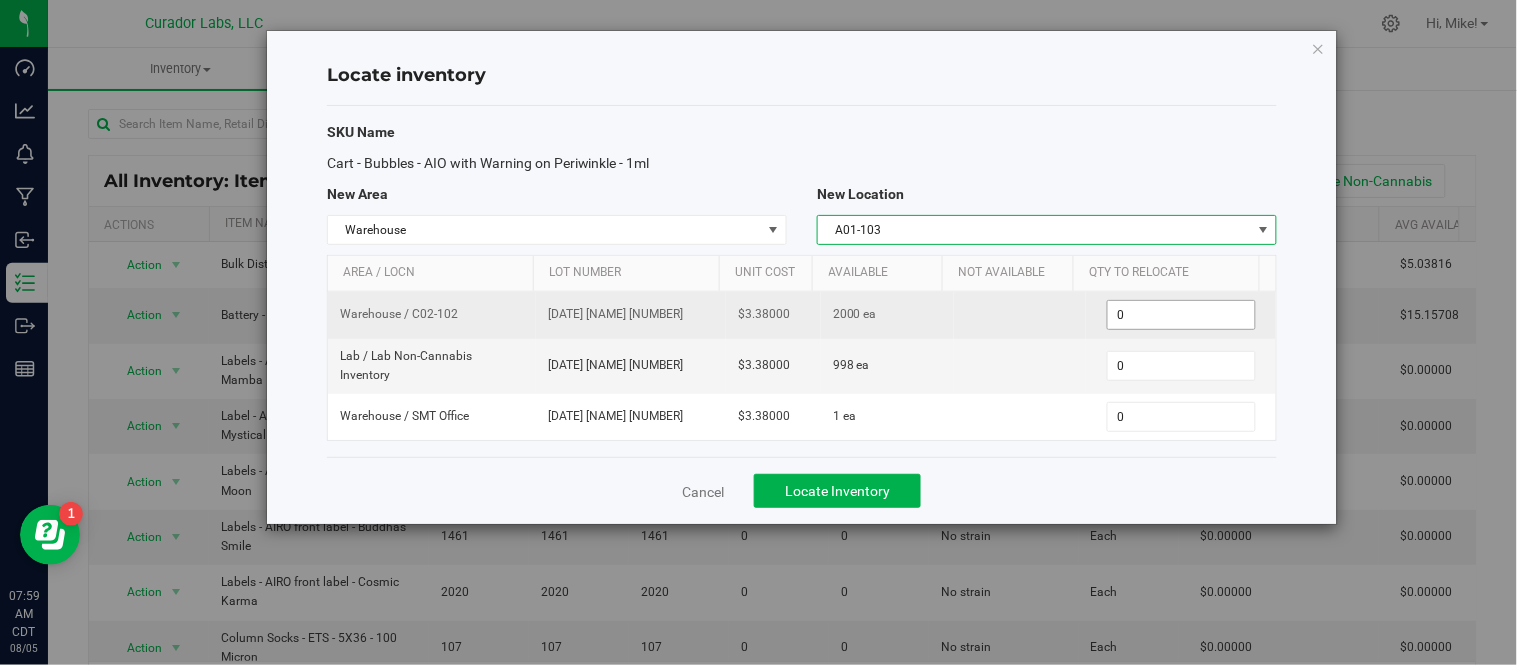 click on "0 0" at bounding box center (1181, 315) 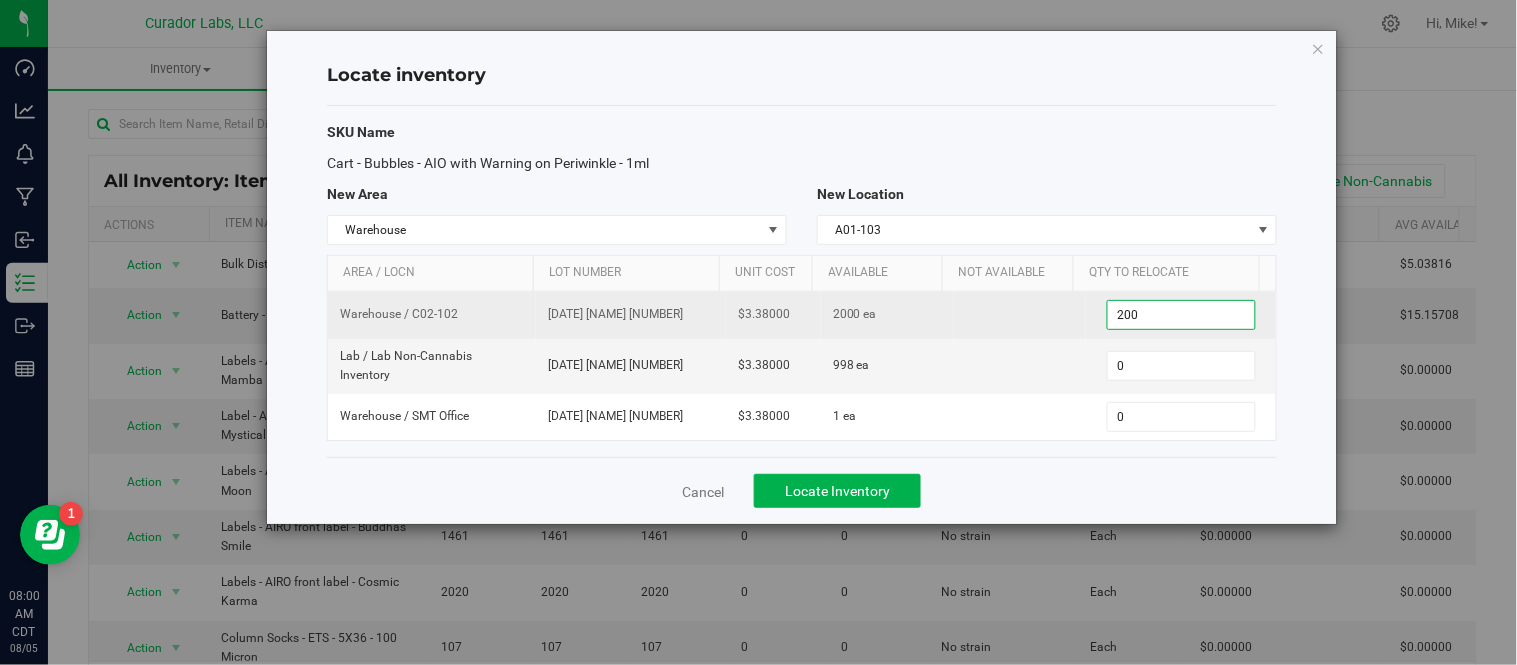 type on "2000" 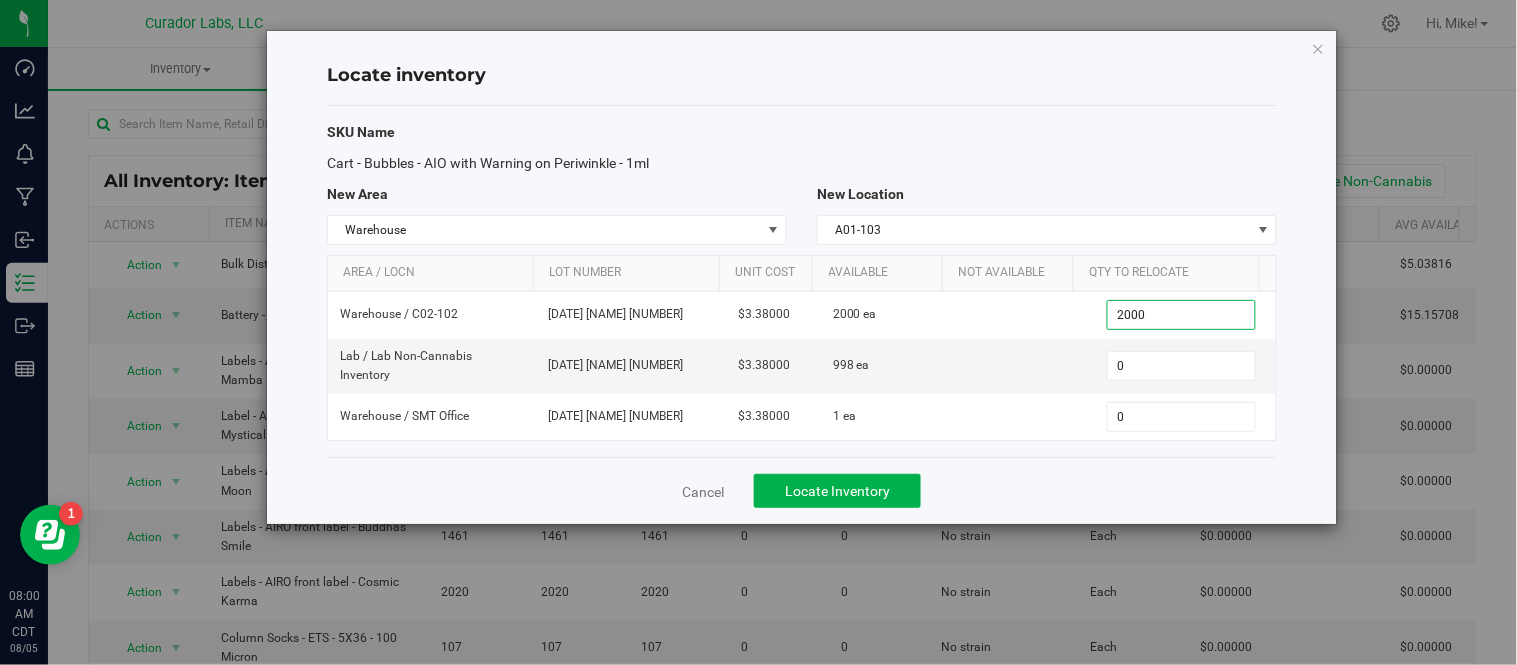 type on "2,000" 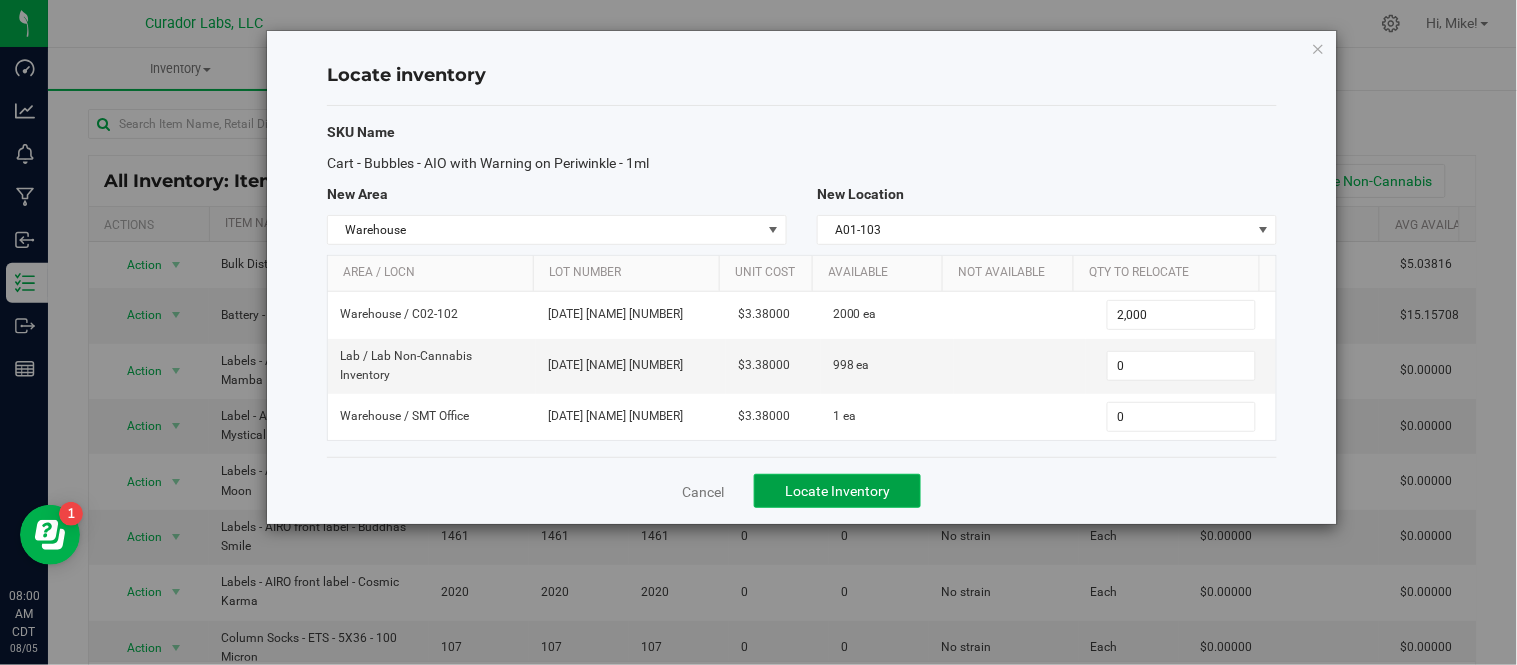 click on "Locate Inventory" 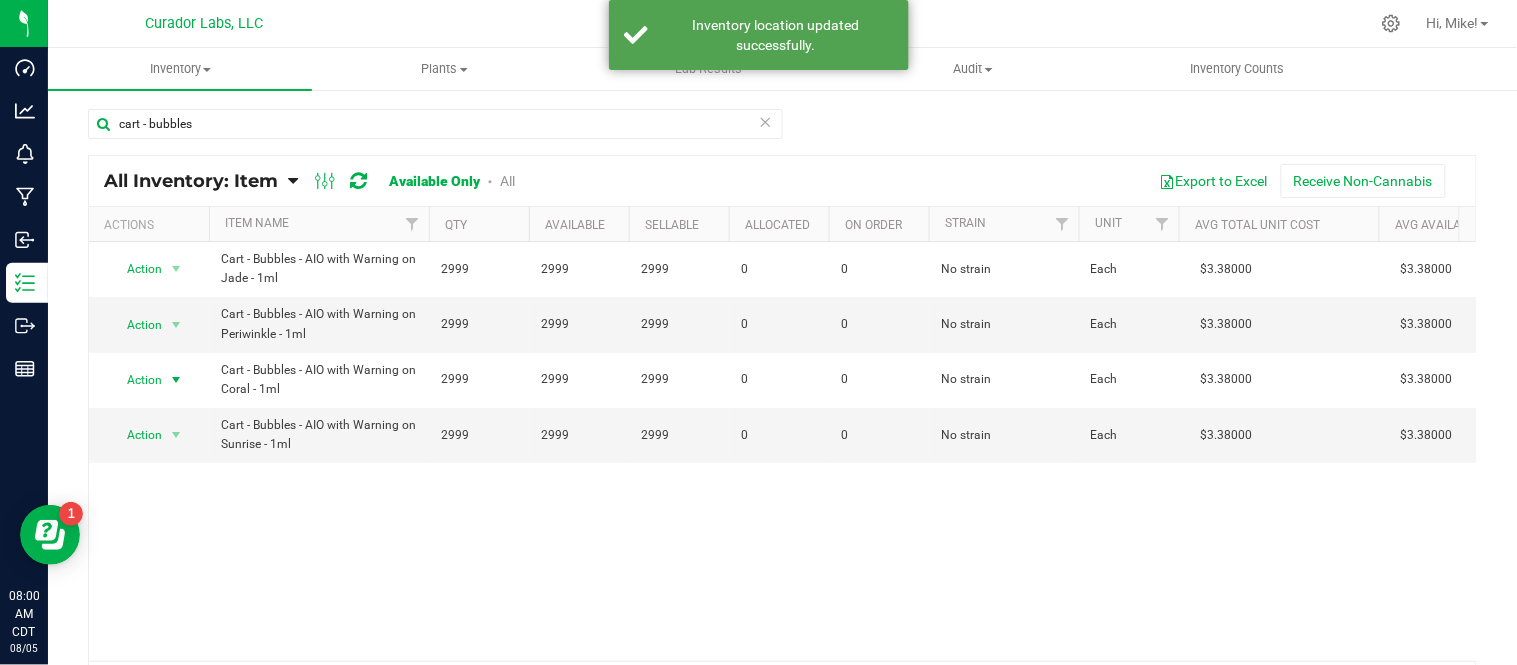 click at bounding box center [176, 380] 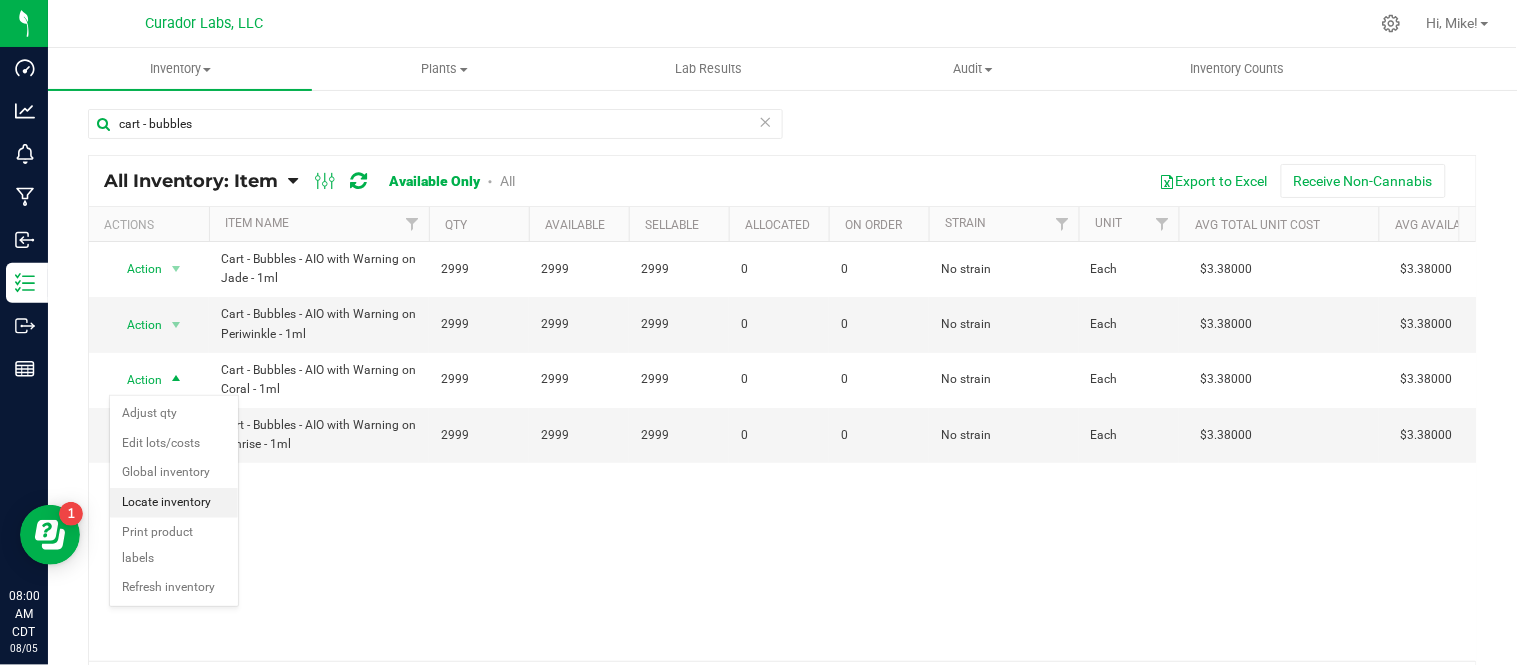 click on "Locate inventory" at bounding box center (174, 503) 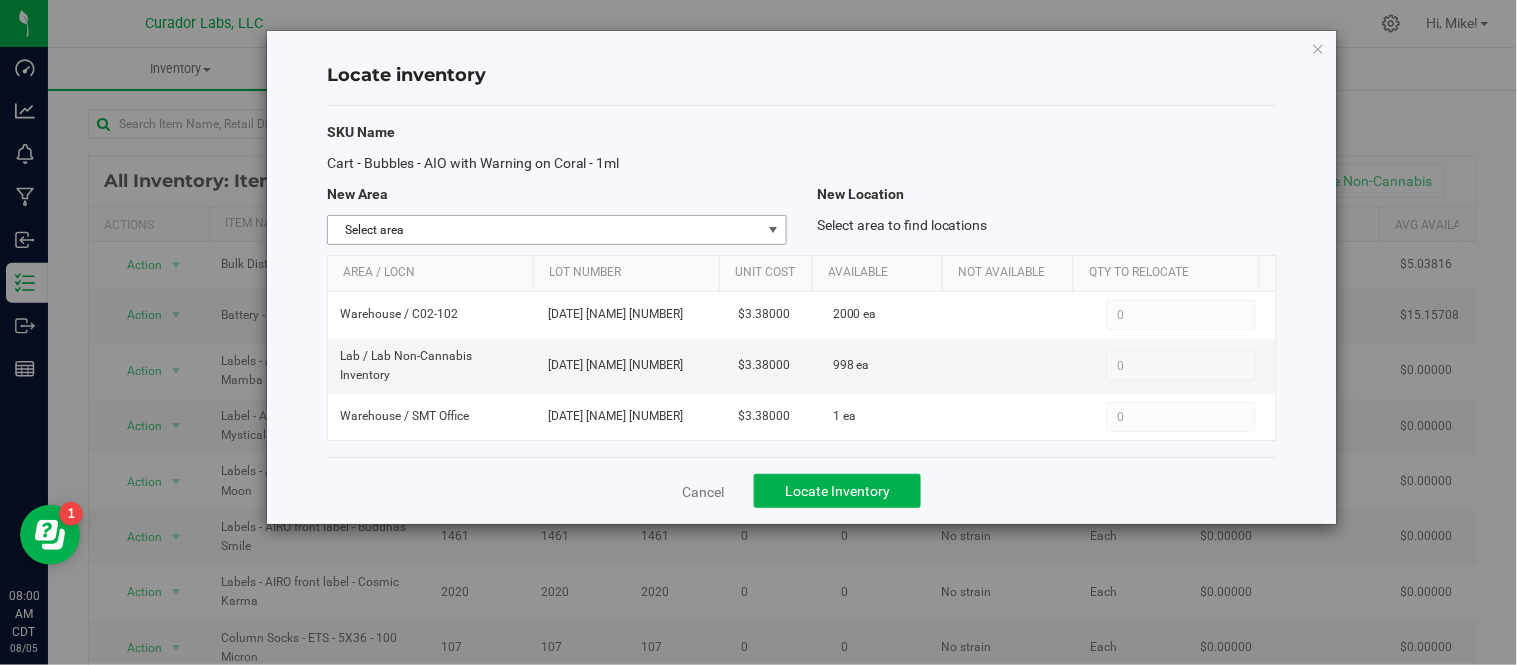 click at bounding box center (773, 230) 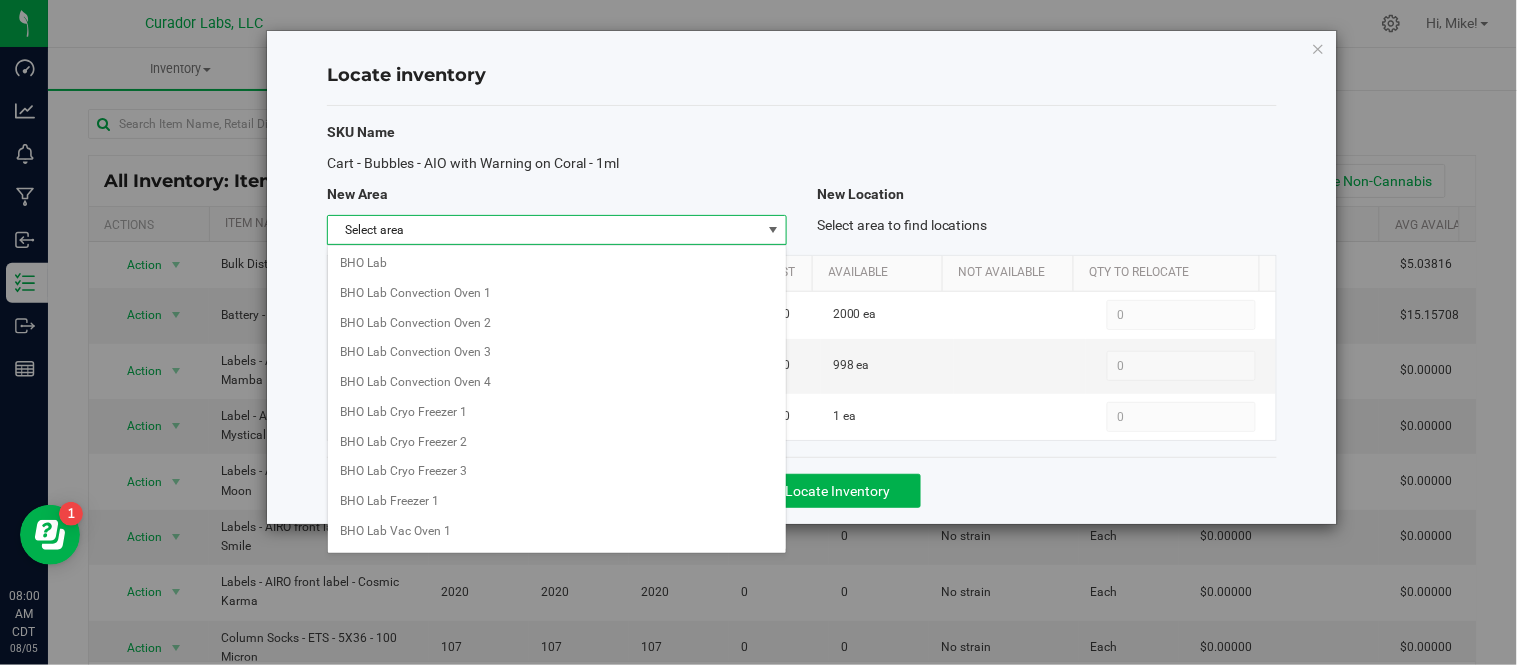 scroll, scrollTop: 1585, scrollLeft: 0, axis: vertical 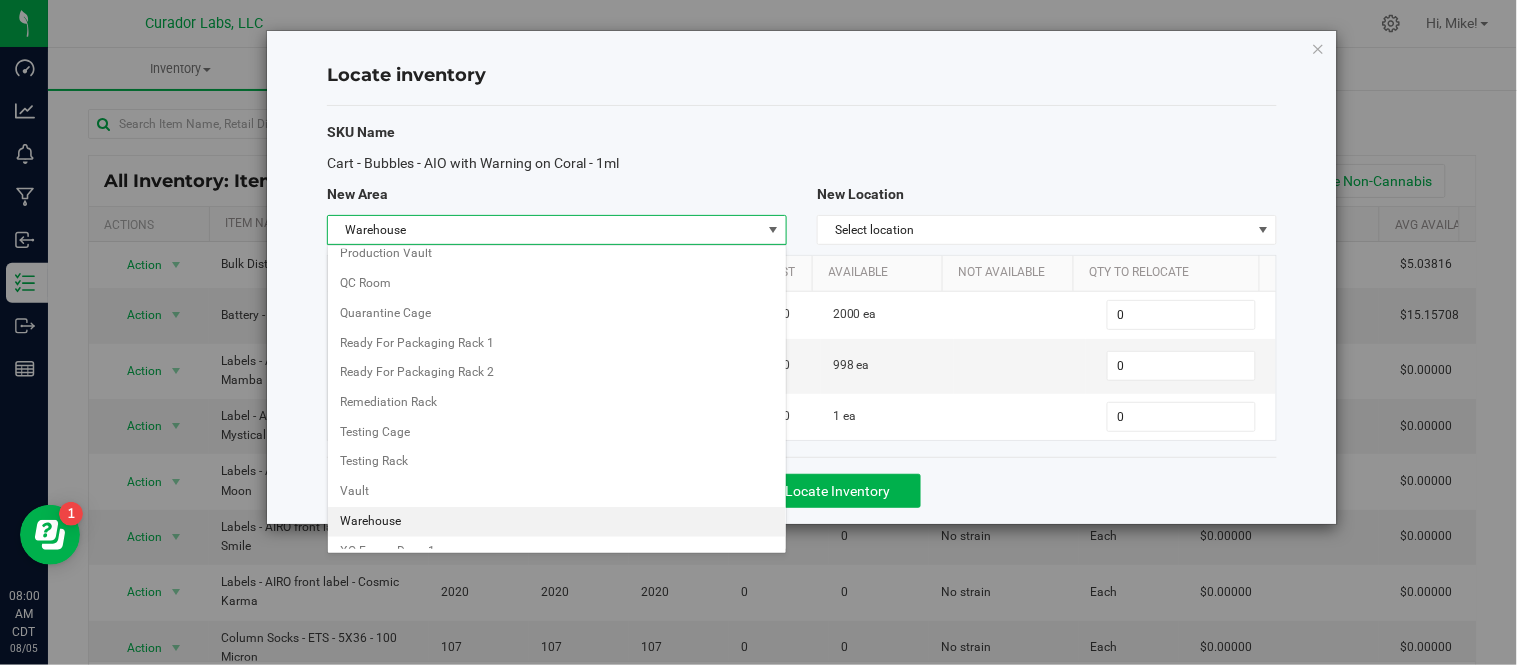 click on "Warehouse" at bounding box center [557, 522] 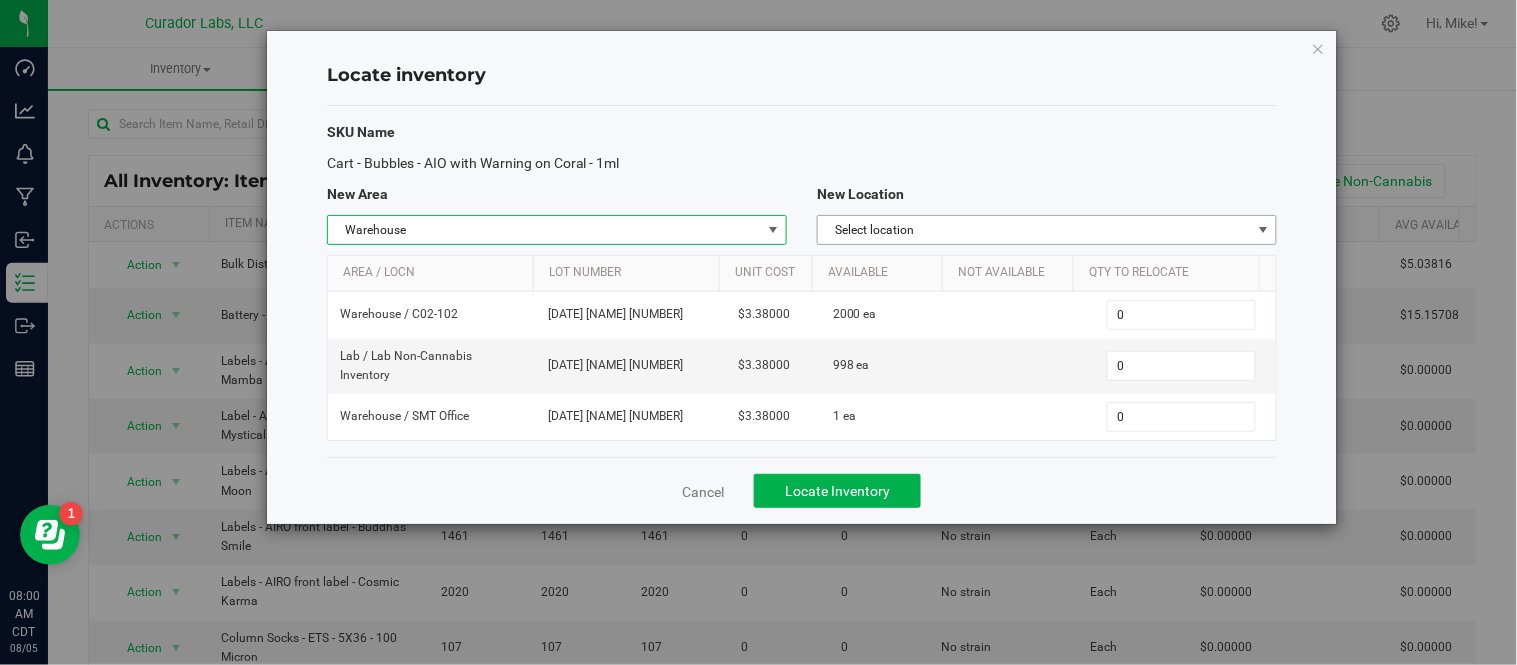 click on "Select location" at bounding box center [1034, 230] 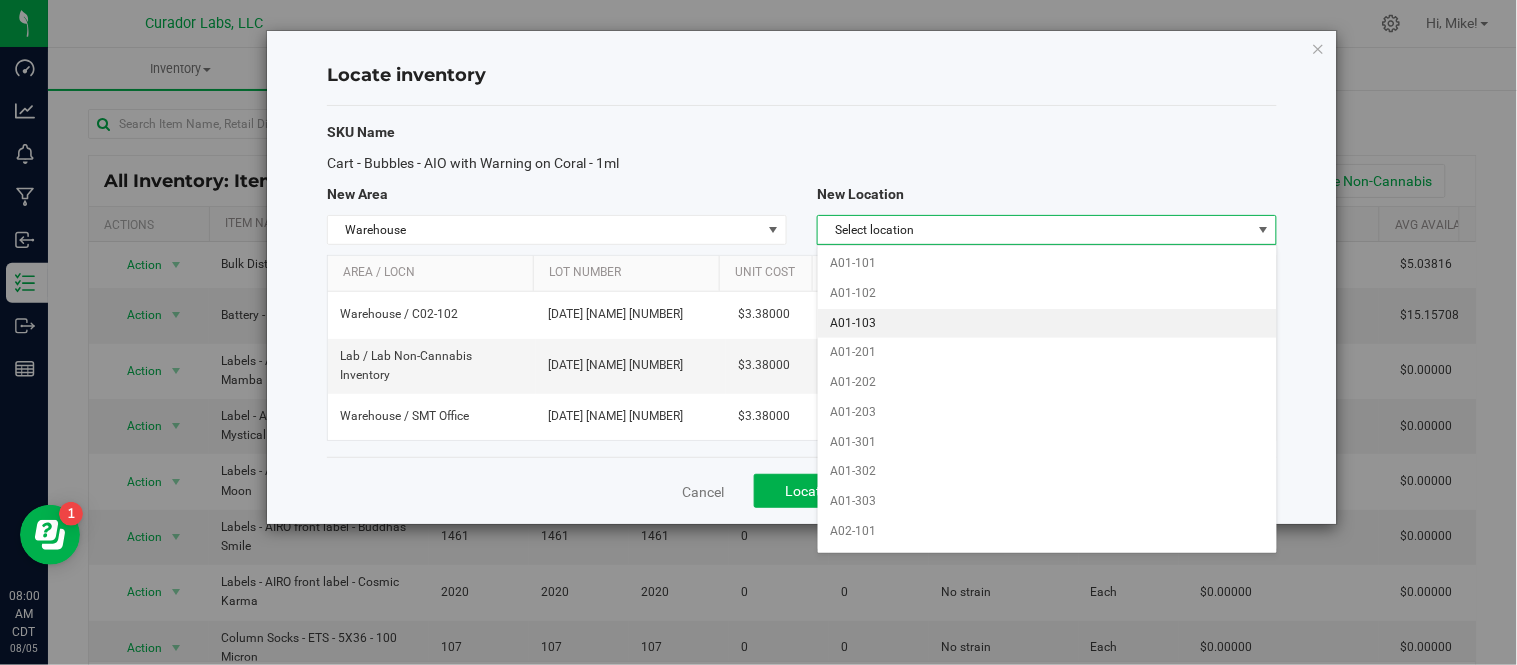 click on "A01-103" at bounding box center [1047, 324] 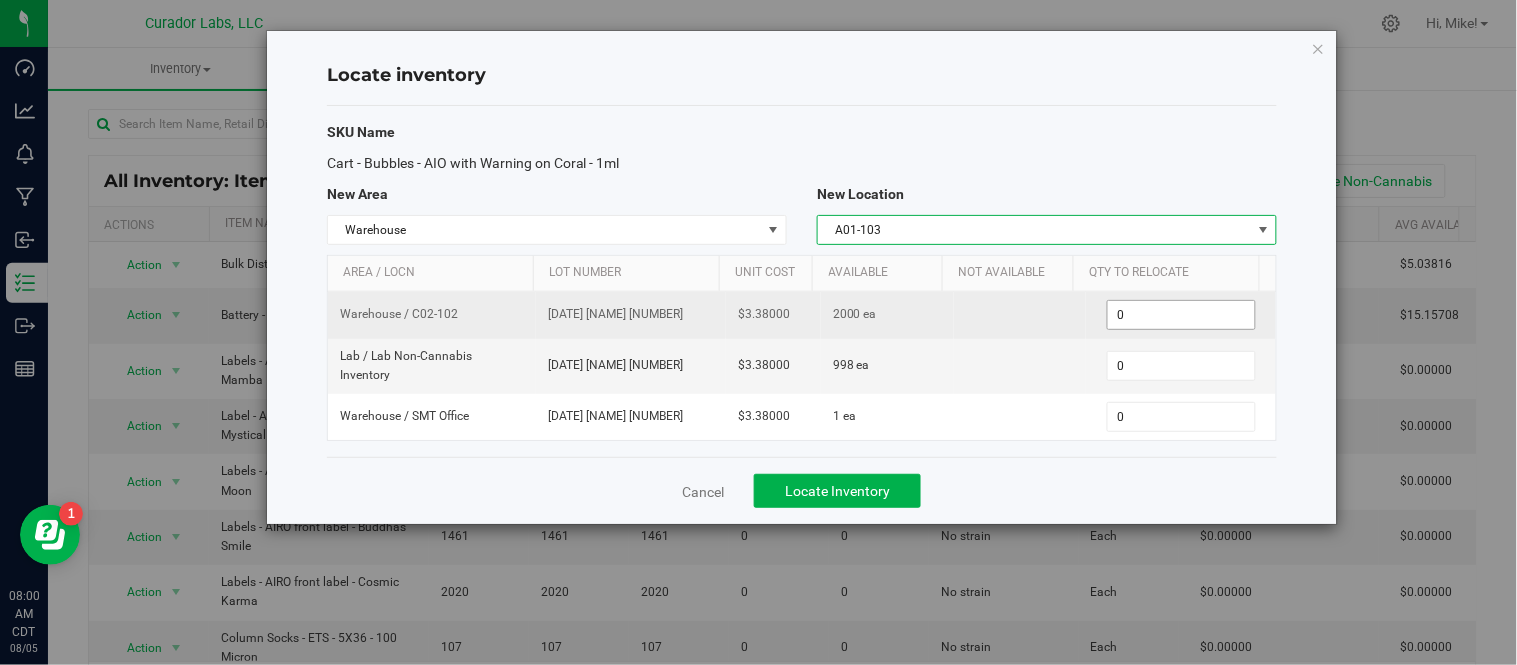 click on "0 0" at bounding box center (1181, 315) 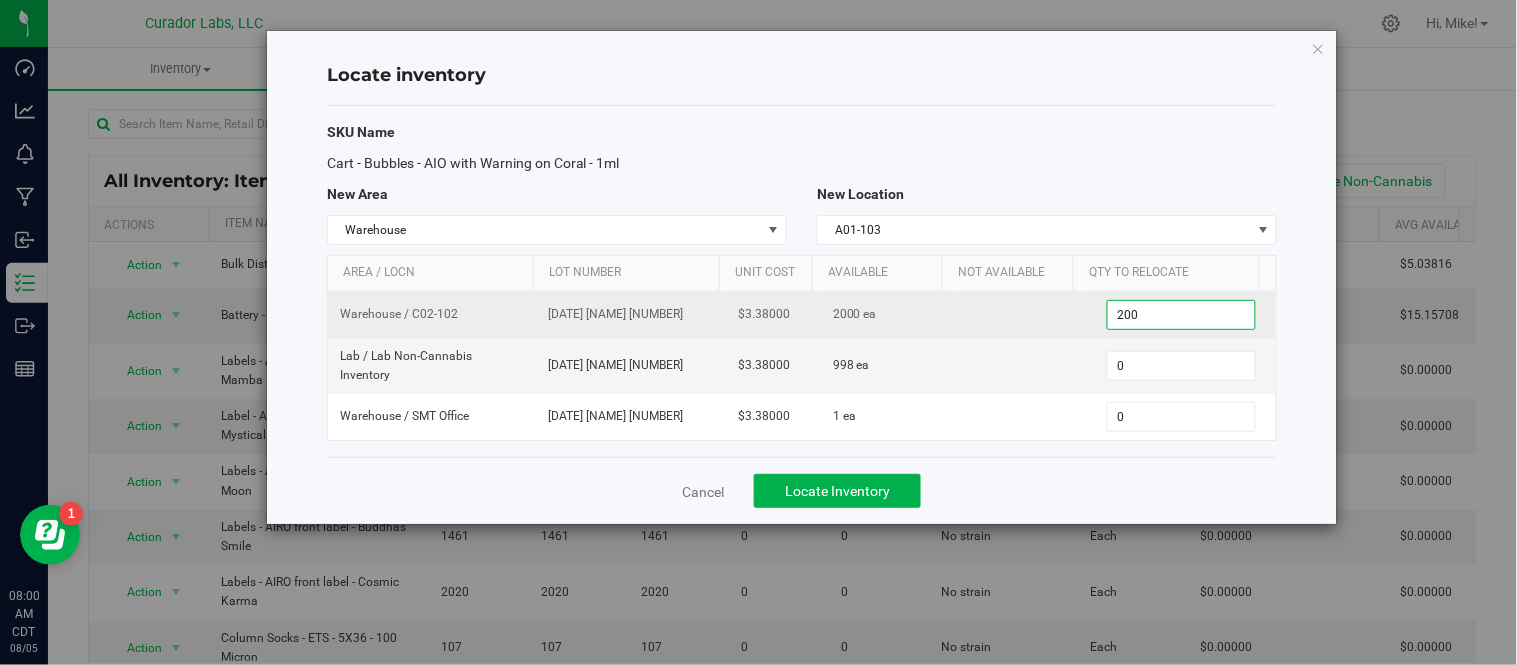 type on "2000" 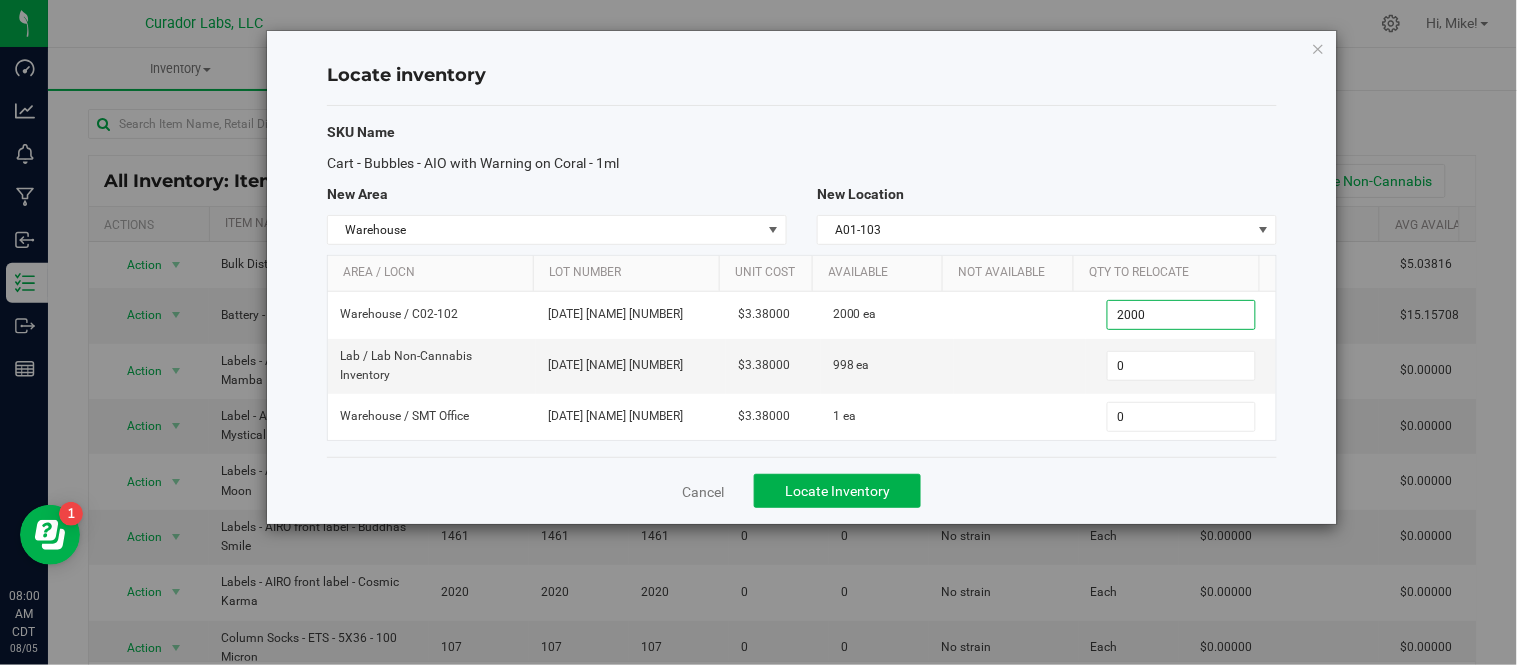 type on "2,000" 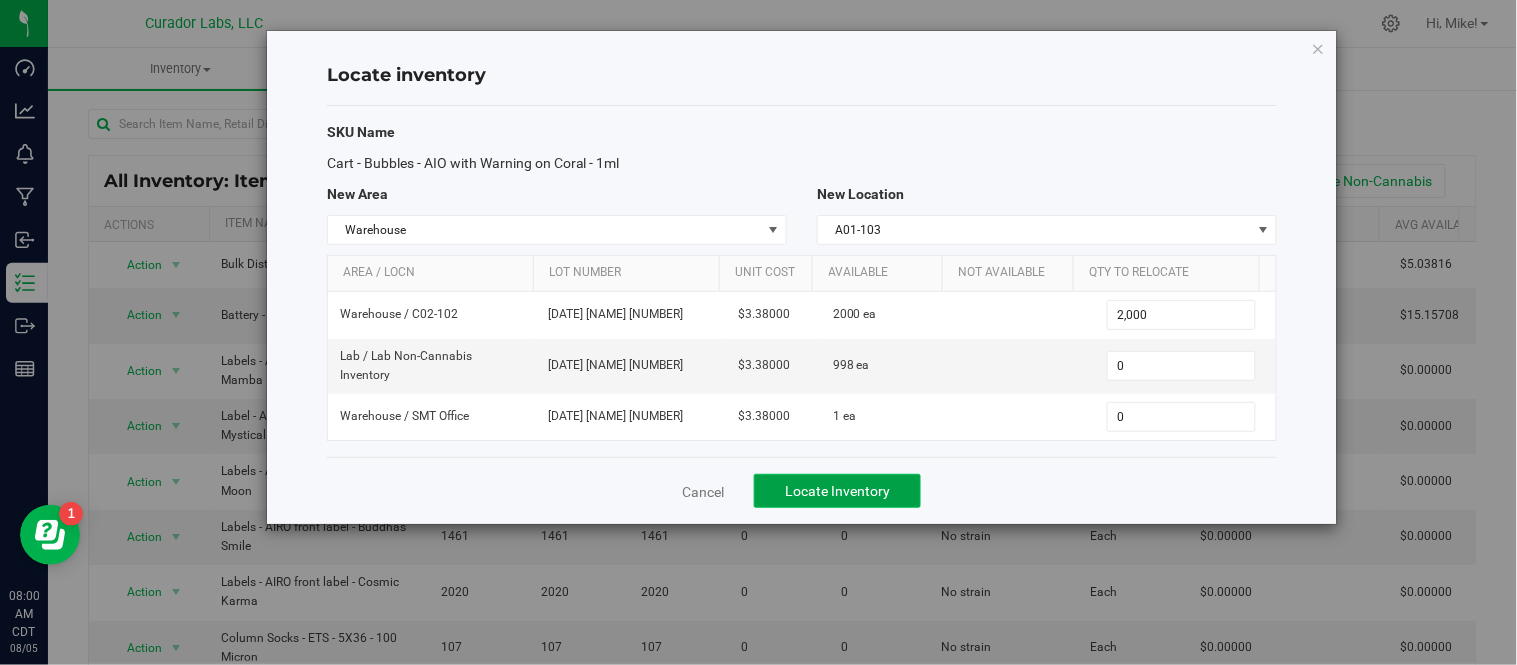 click on "Locate Inventory" 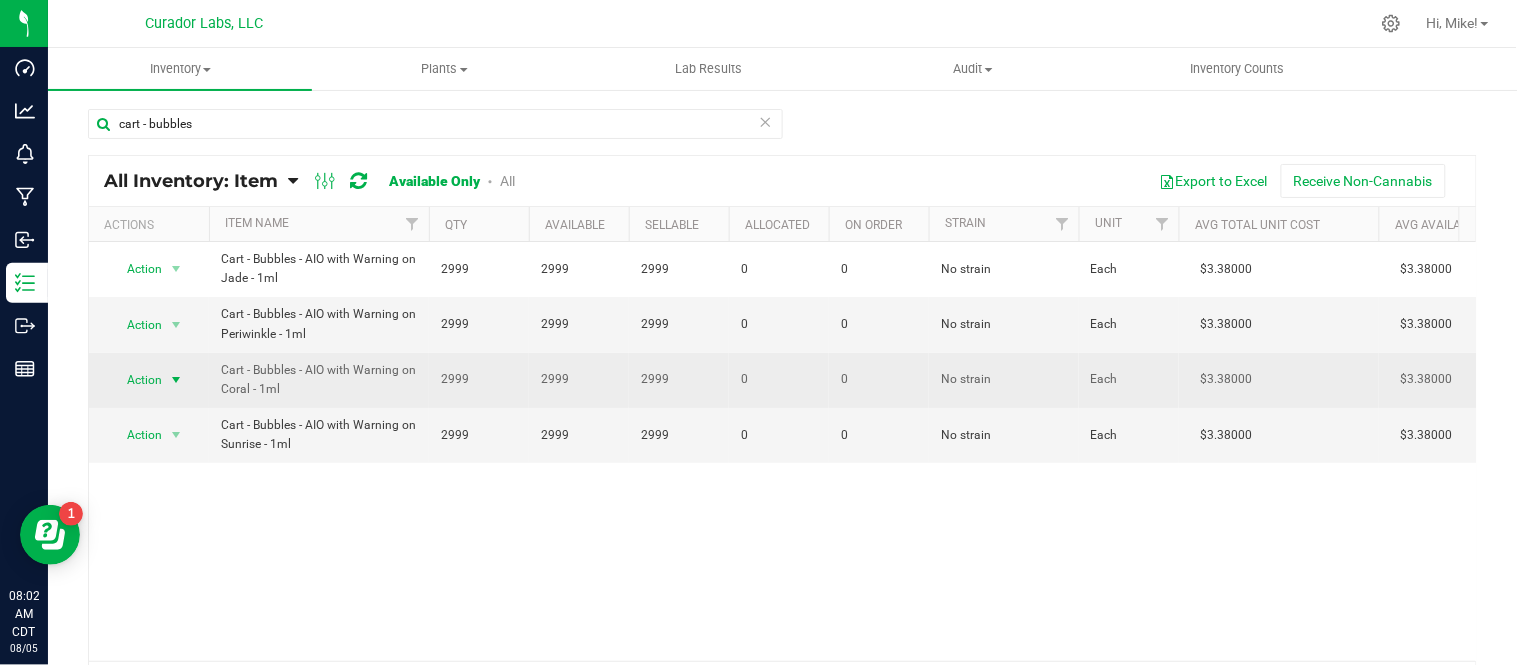 click at bounding box center [176, 380] 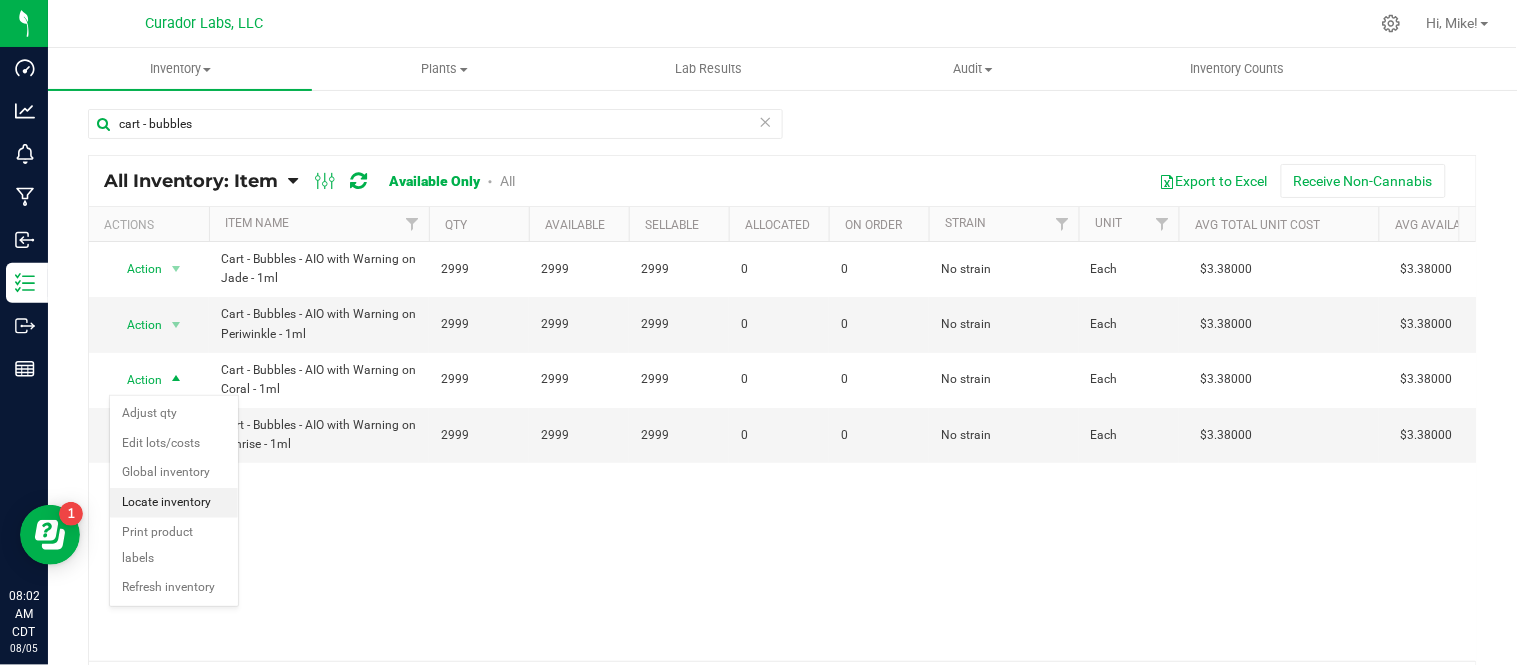 click on "Locate inventory" at bounding box center [174, 503] 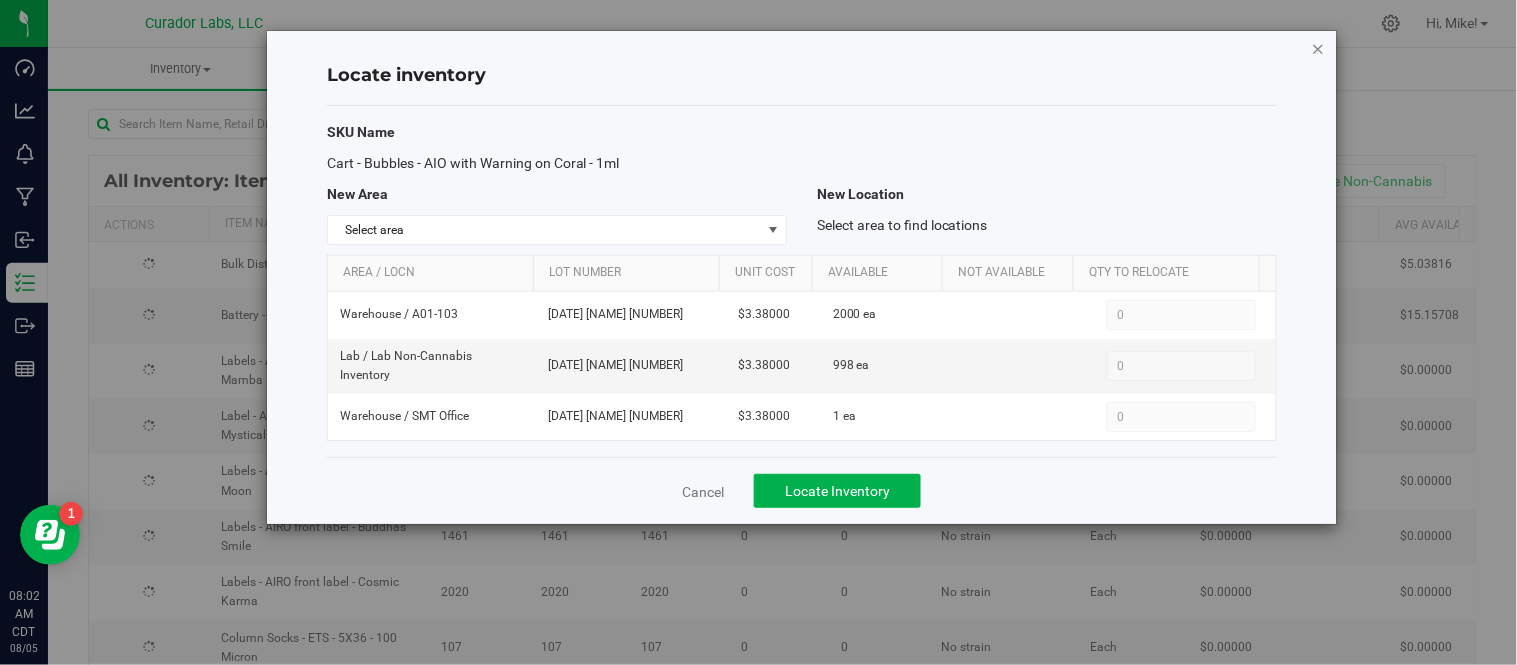 click at bounding box center [1319, 48] 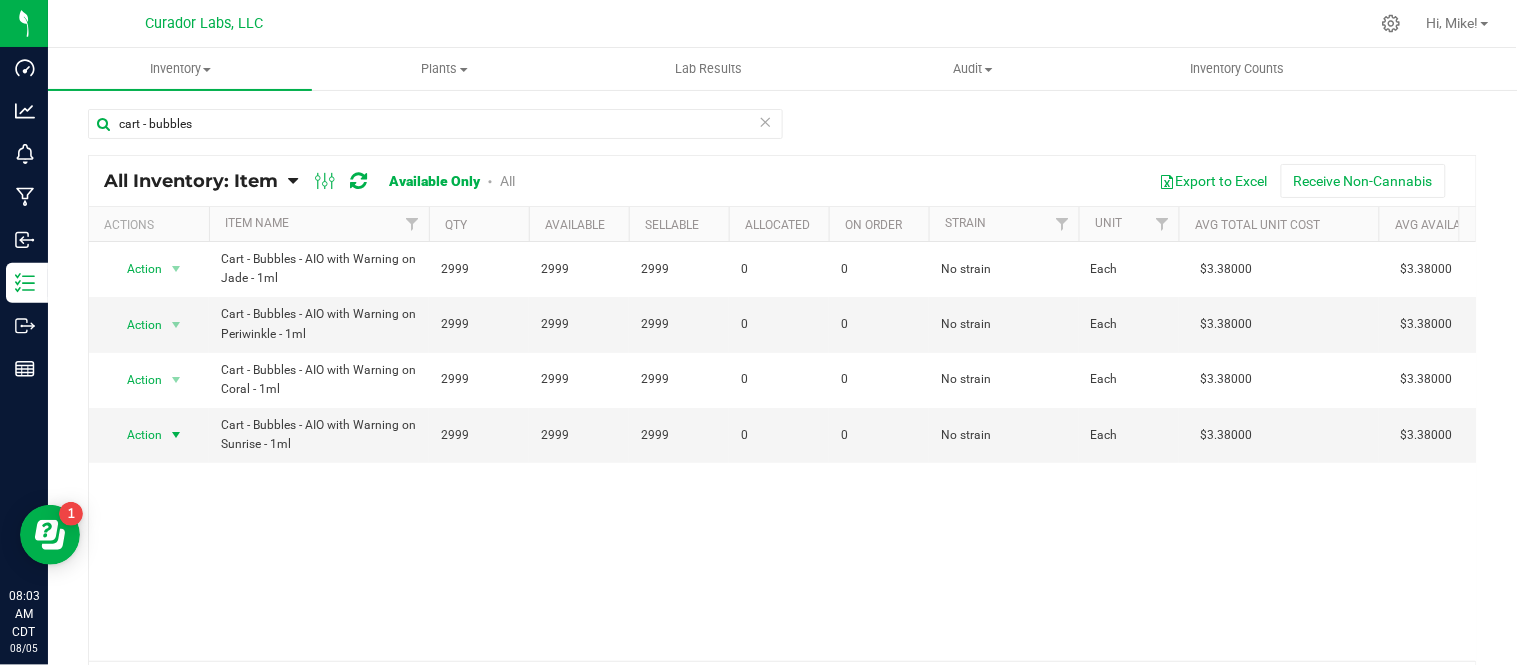 click at bounding box center [176, 435] 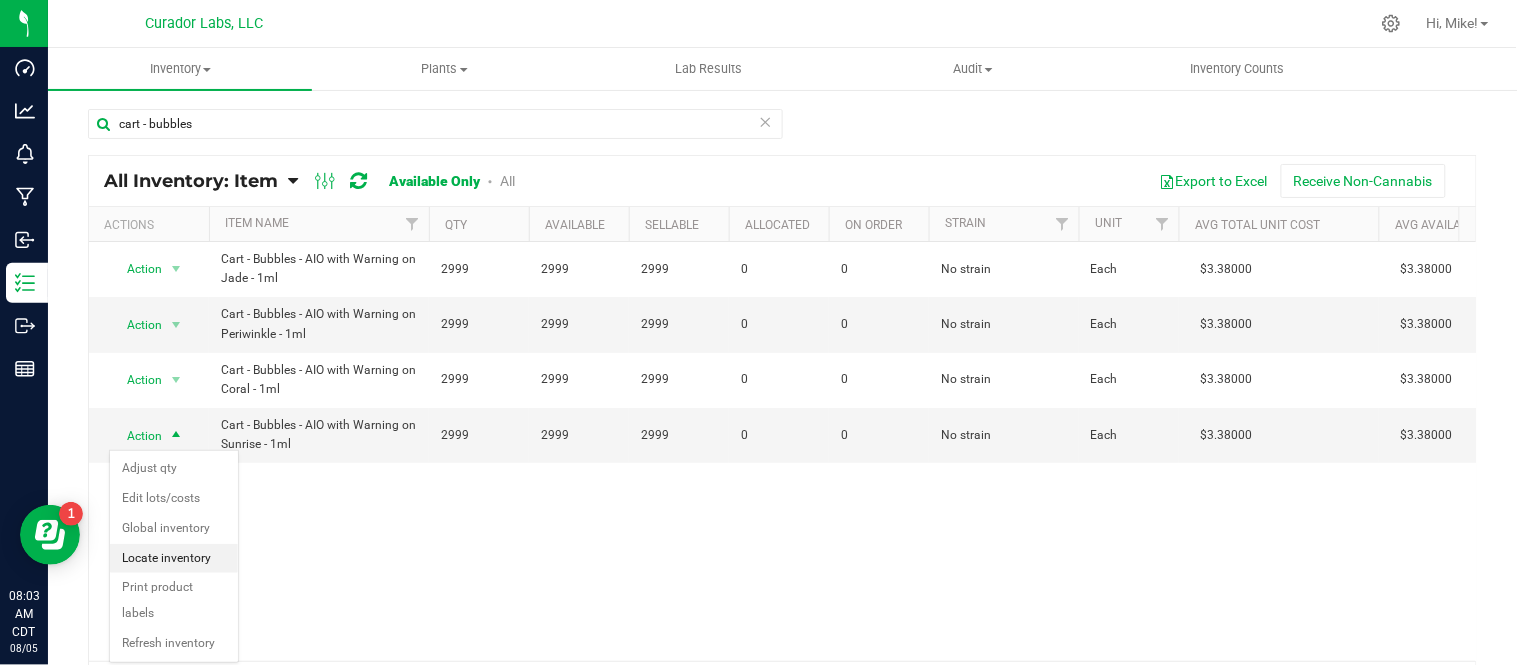 click on "Locate inventory" at bounding box center (174, 559) 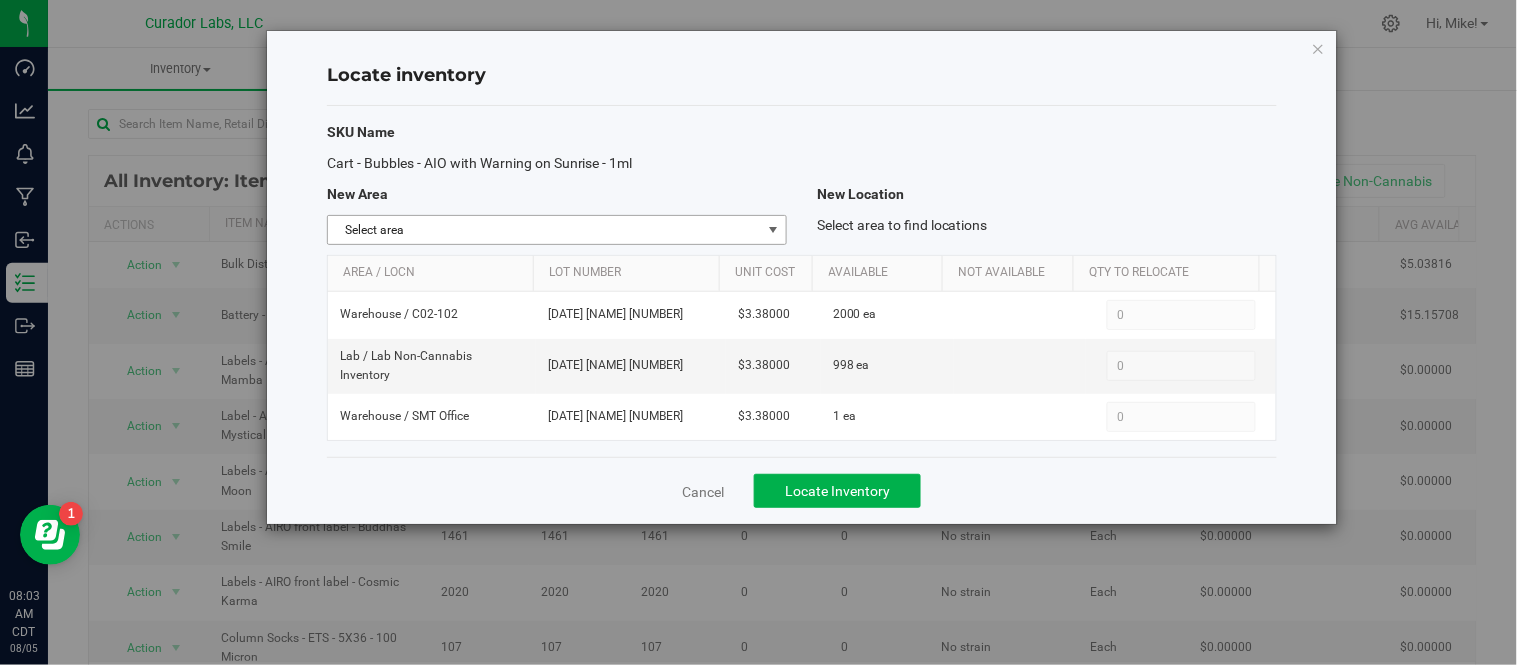 click at bounding box center [773, 230] 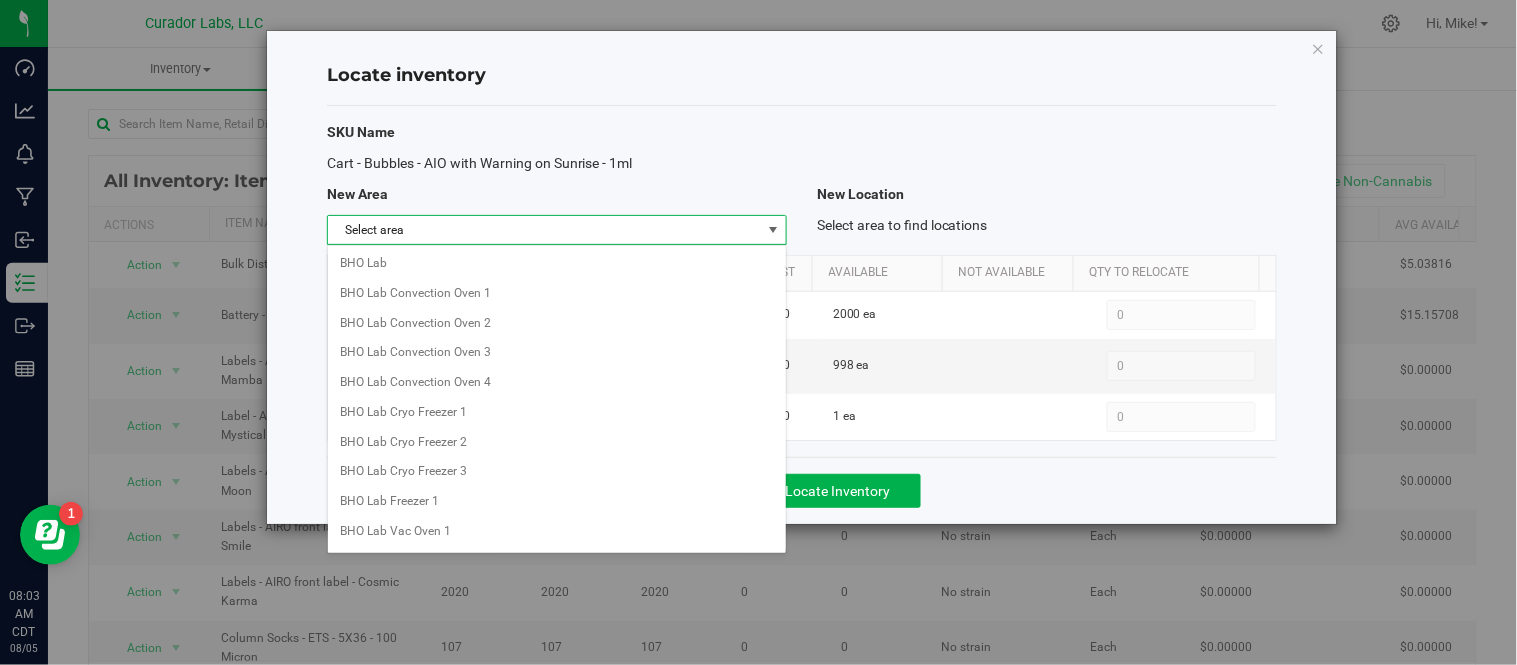 scroll, scrollTop: 1585, scrollLeft: 0, axis: vertical 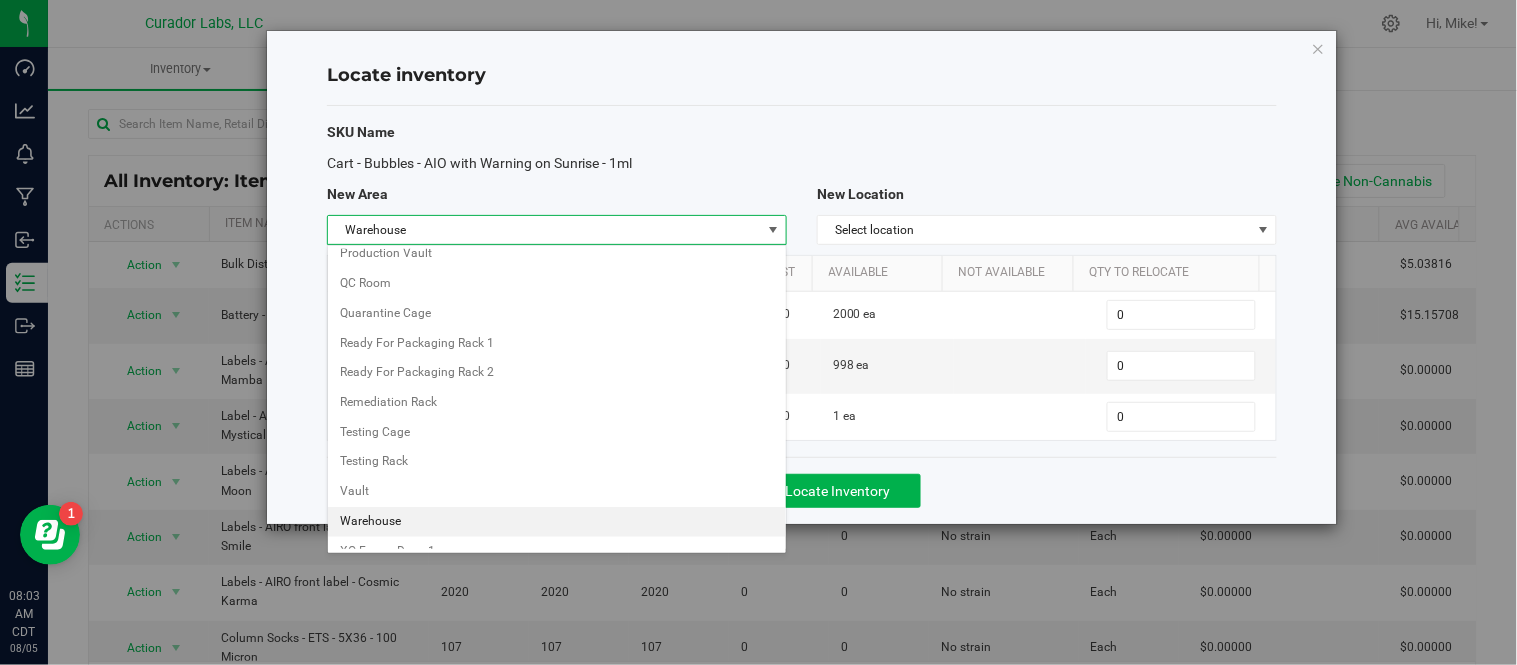 click on "Warehouse" at bounding box center [557, 522] 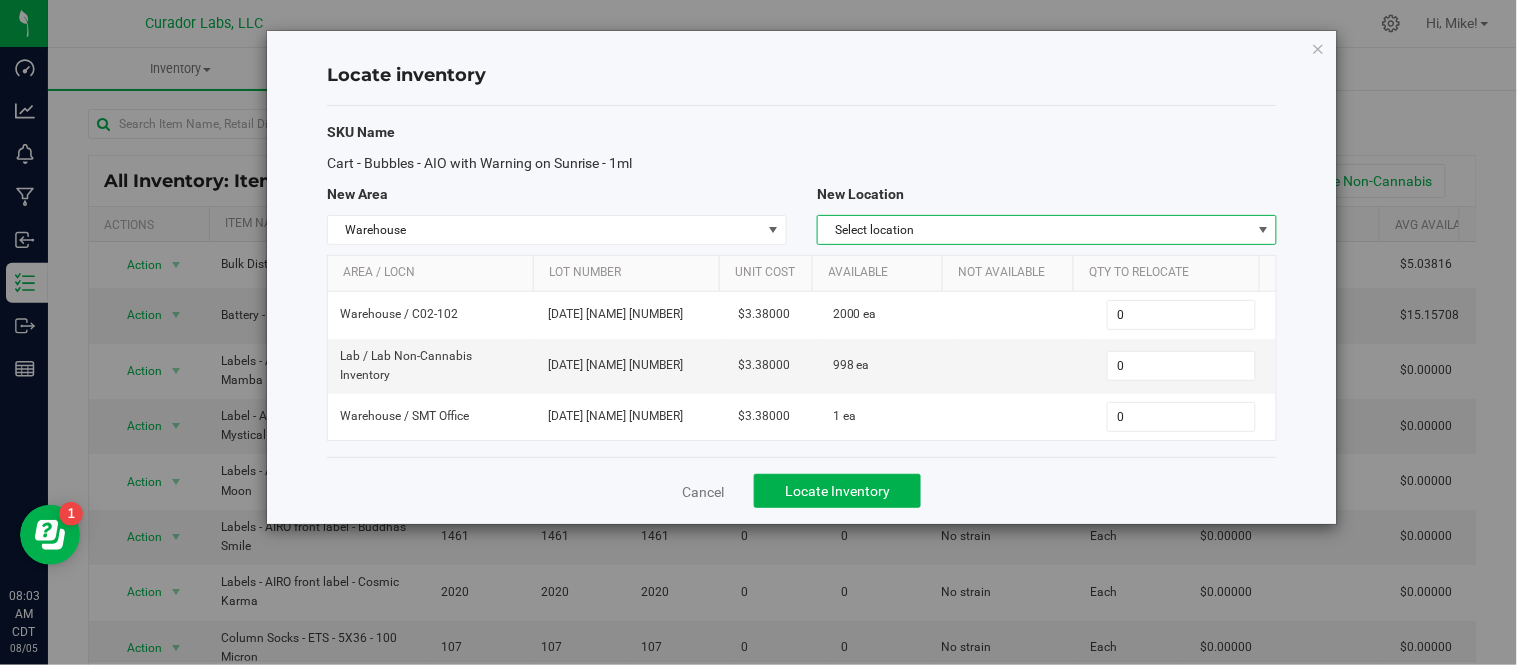 click on "Select location" at bounding box center (1034, 230) 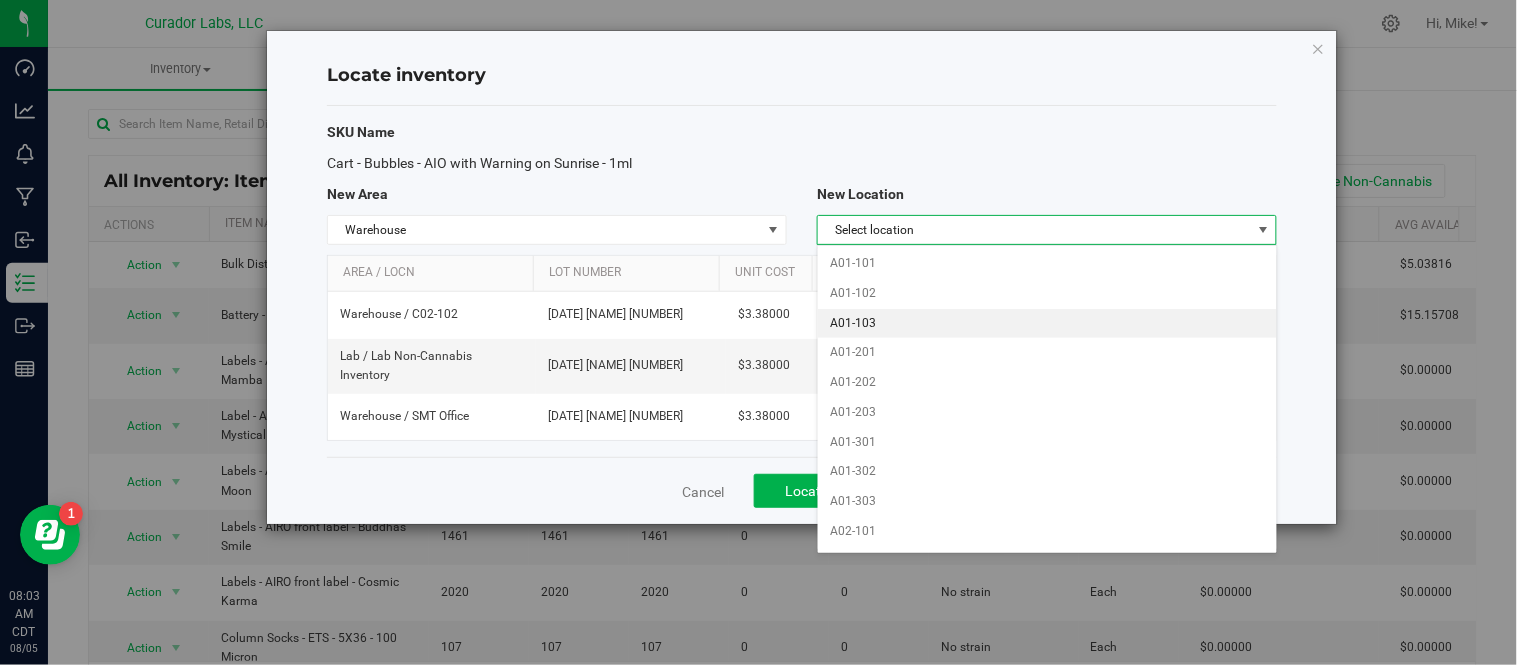 click on "A01-103" at bounding box center [1047, 324] 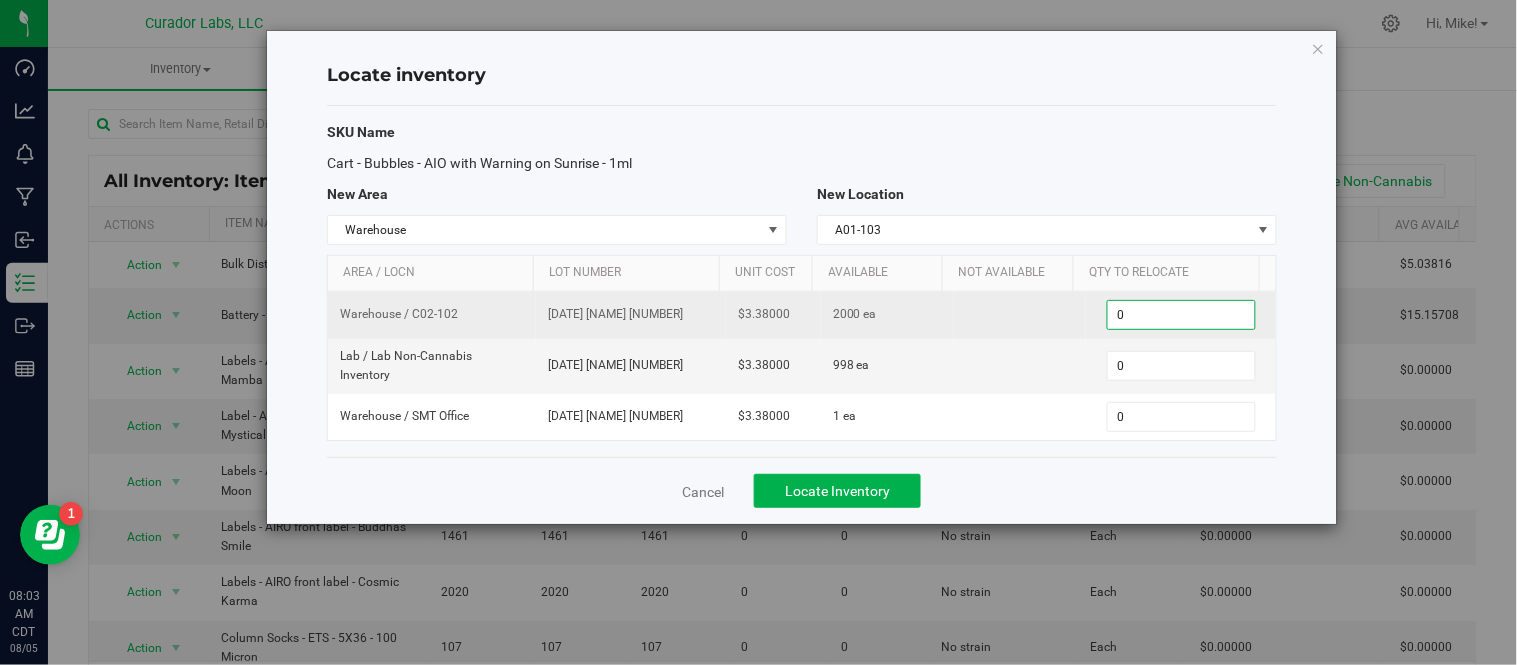 click on "0 0" at bounding box center [1181, 315] 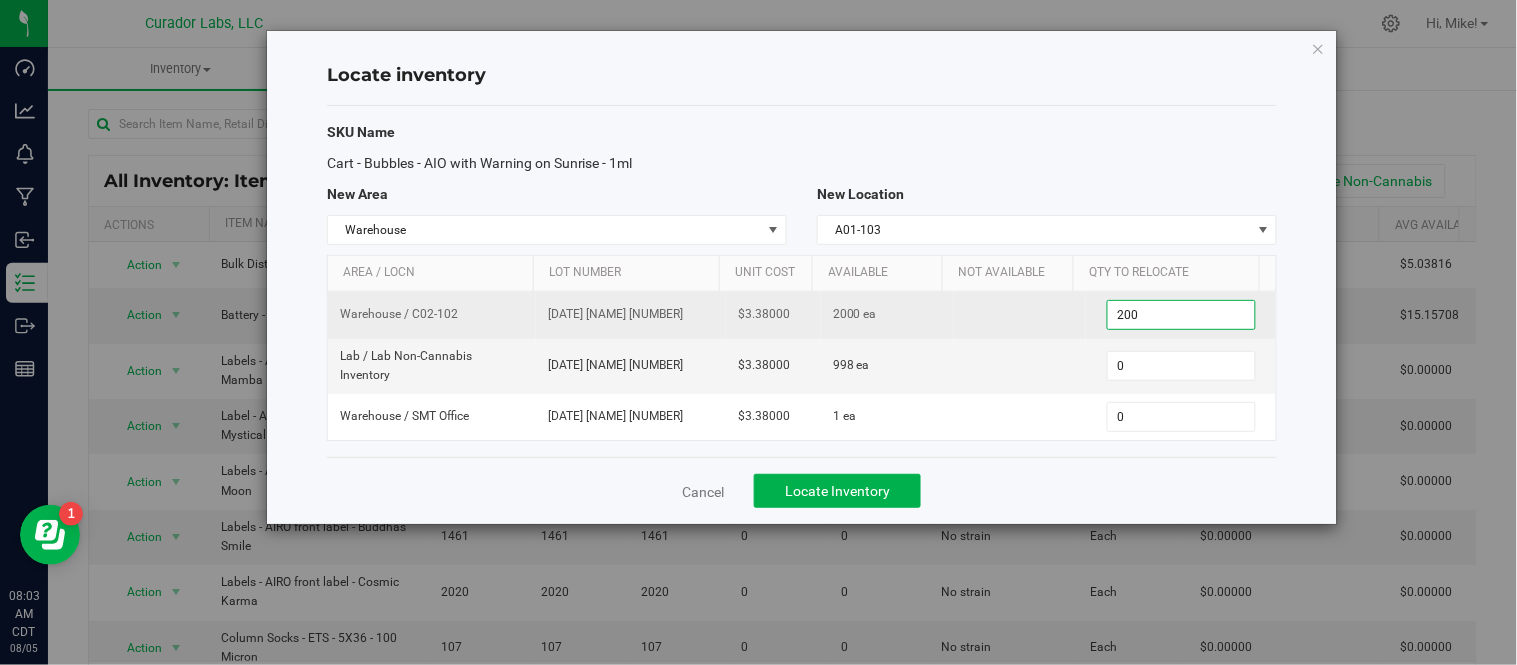 type on "2000" 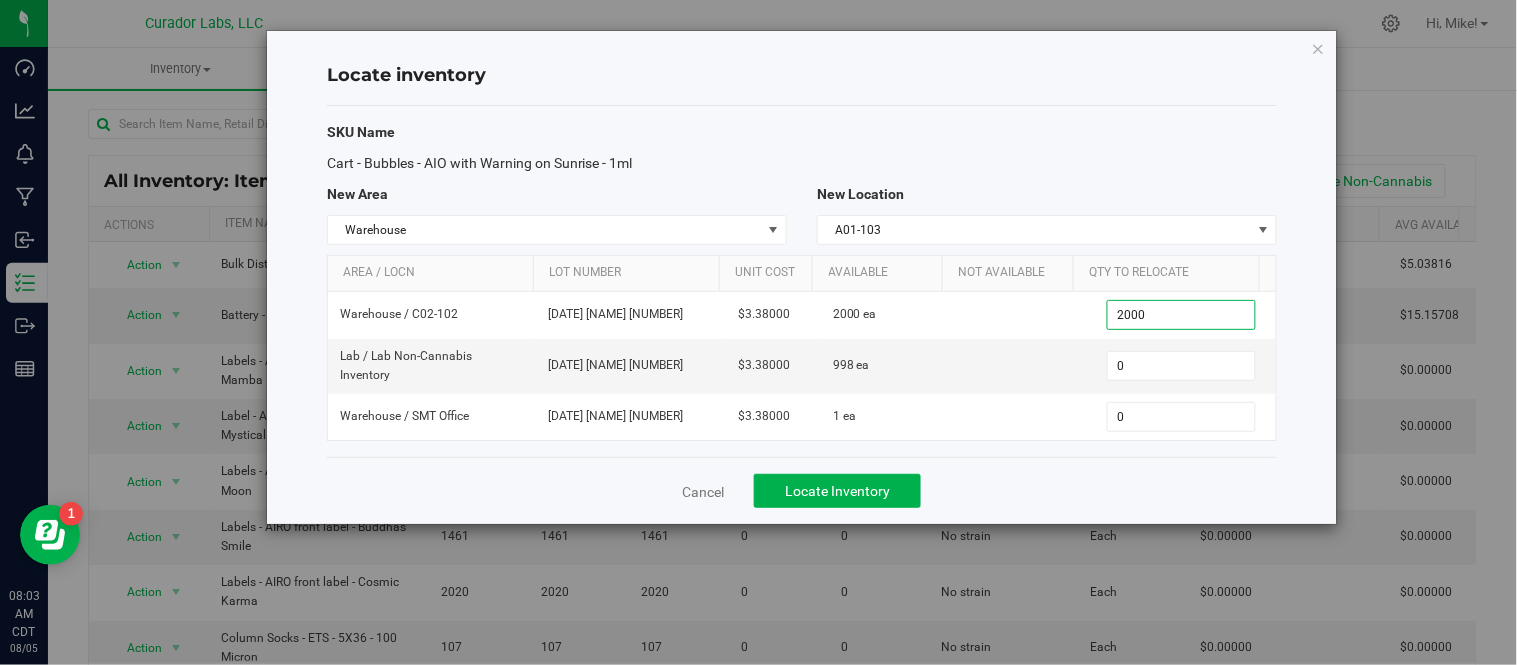type on "2,000" 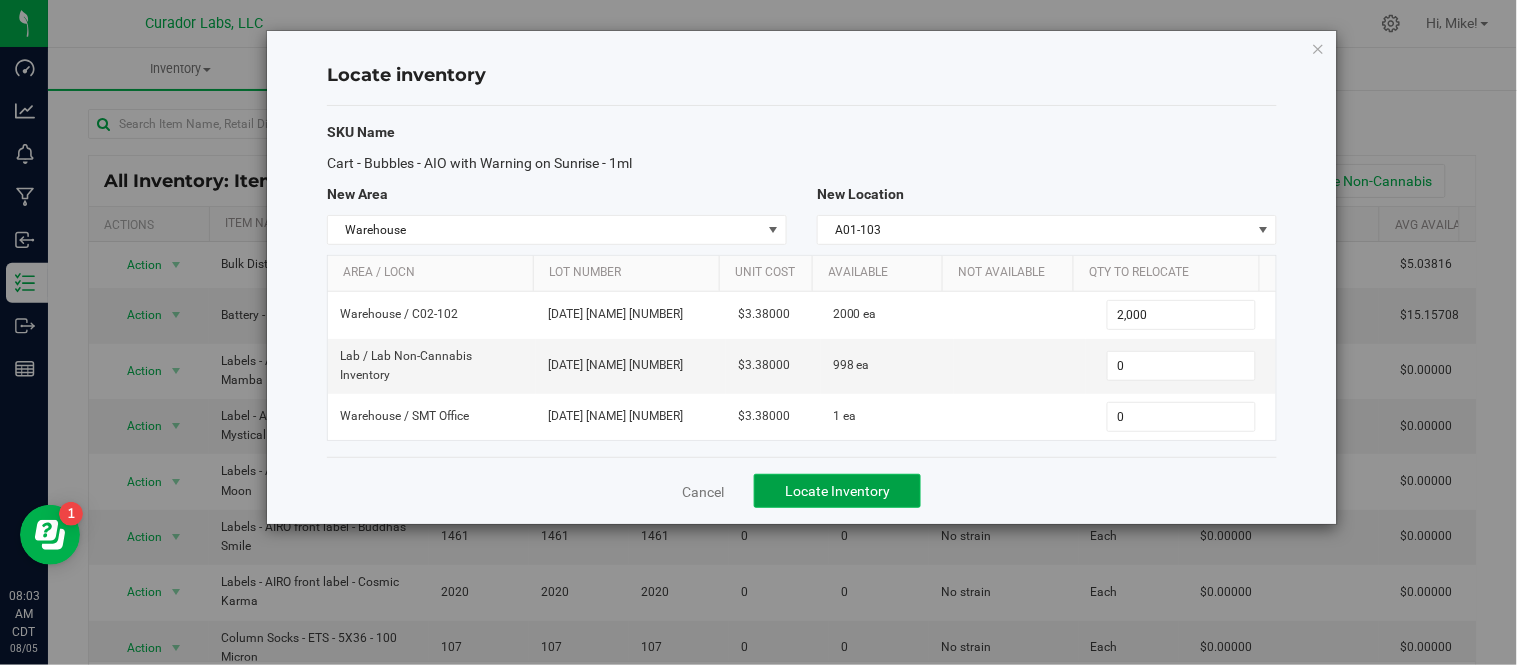 click on "Locate Inventory" 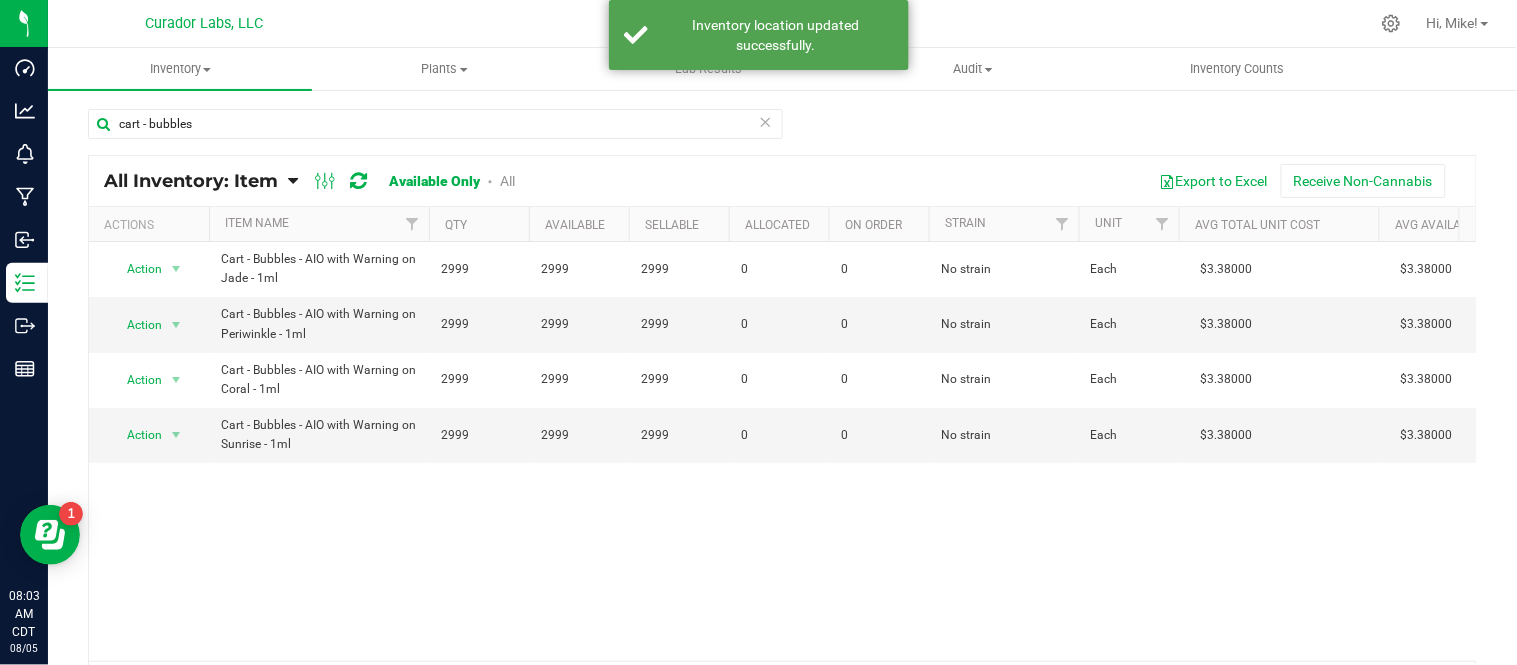 click on "cart - bubbles" at bounding box center [435, 132] 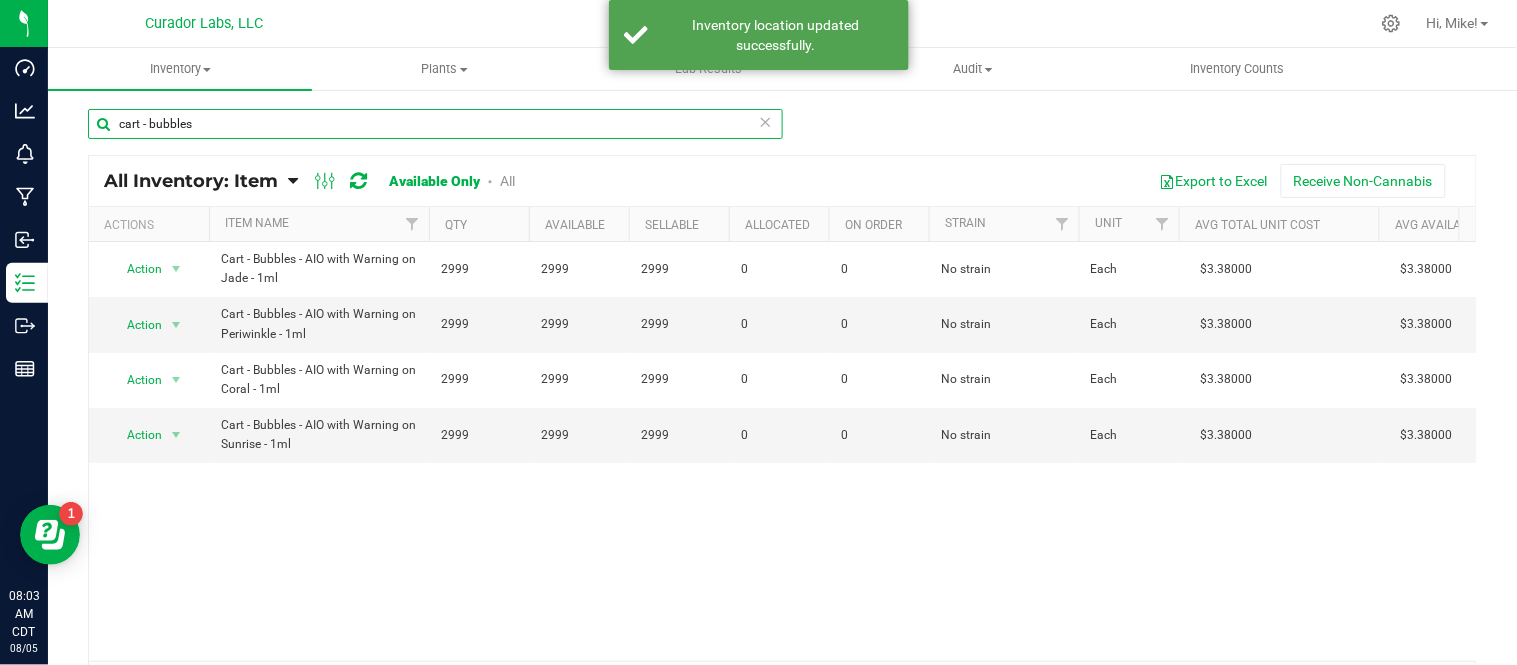 click on "cart - bubbles" at bounding box center [435, 124] 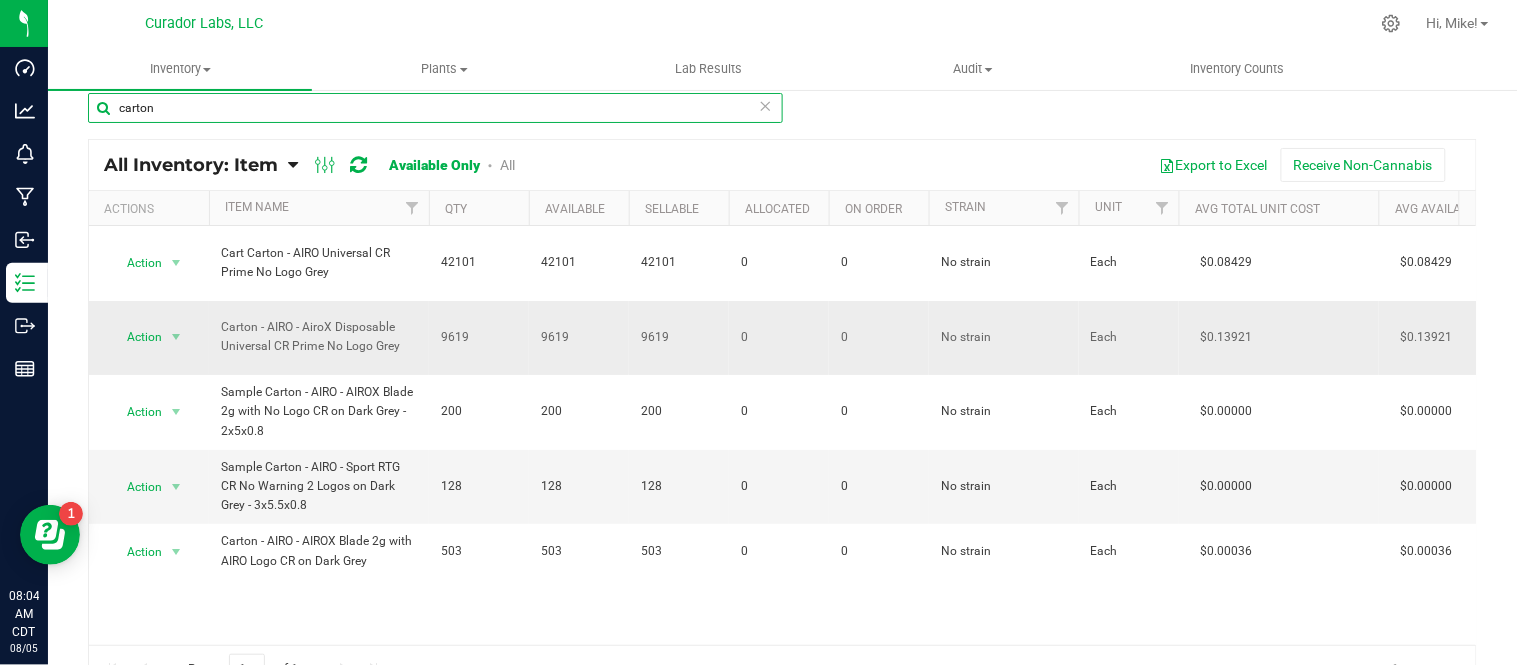 scroll, scrollTop: 0, scrollLeft: 0, axis: both 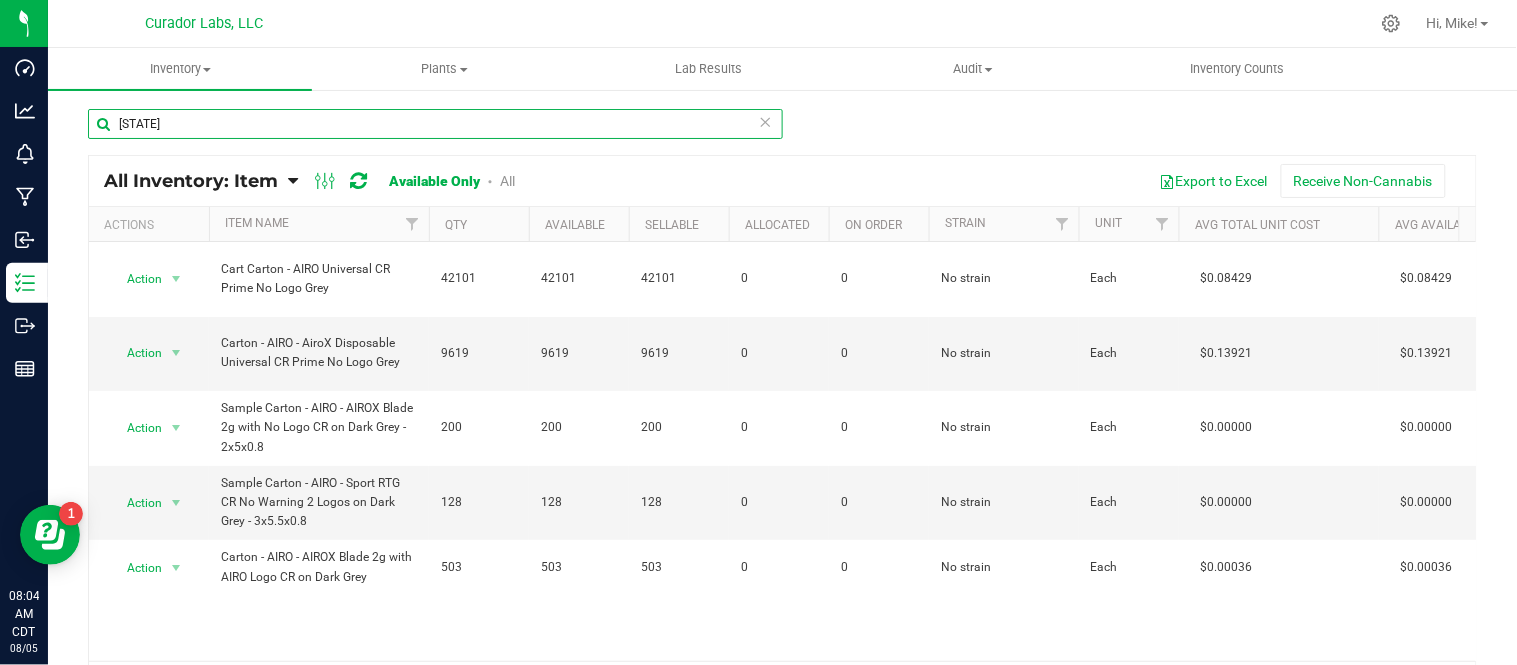 type on "c" 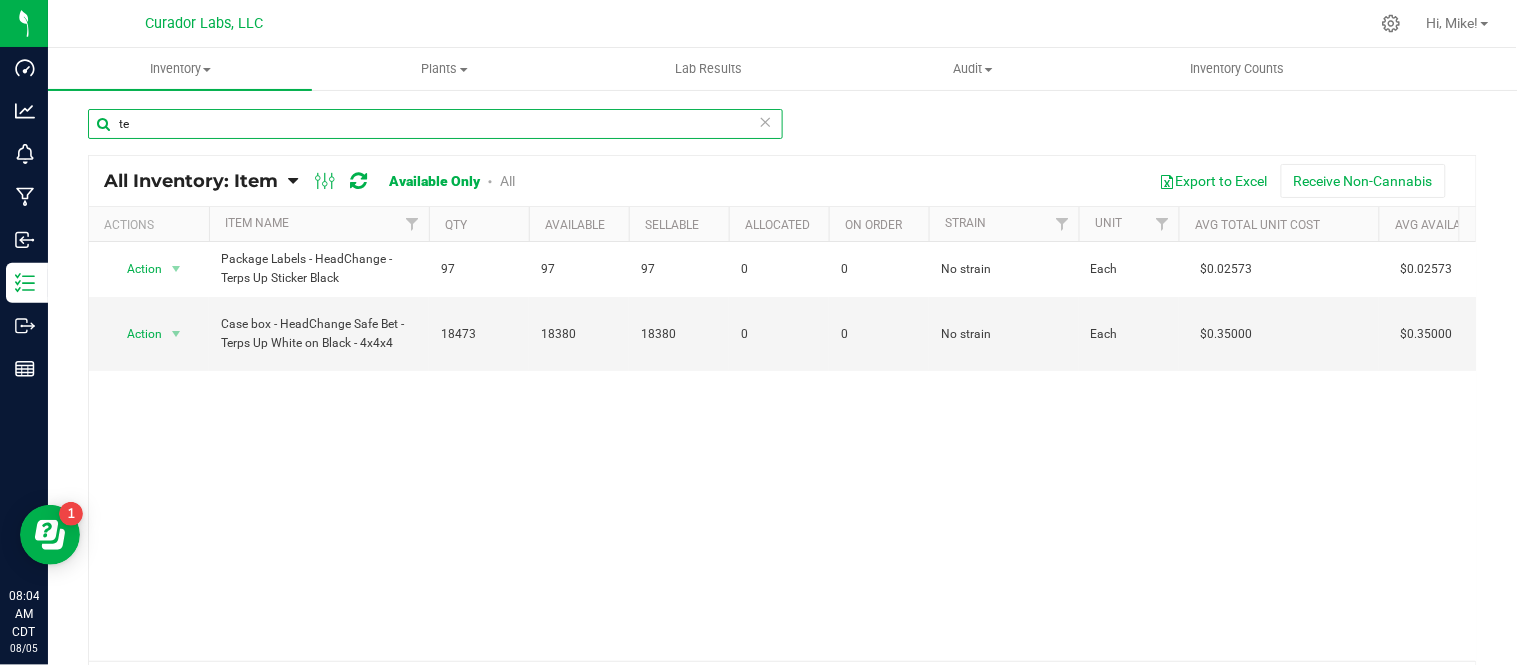 type on "t" 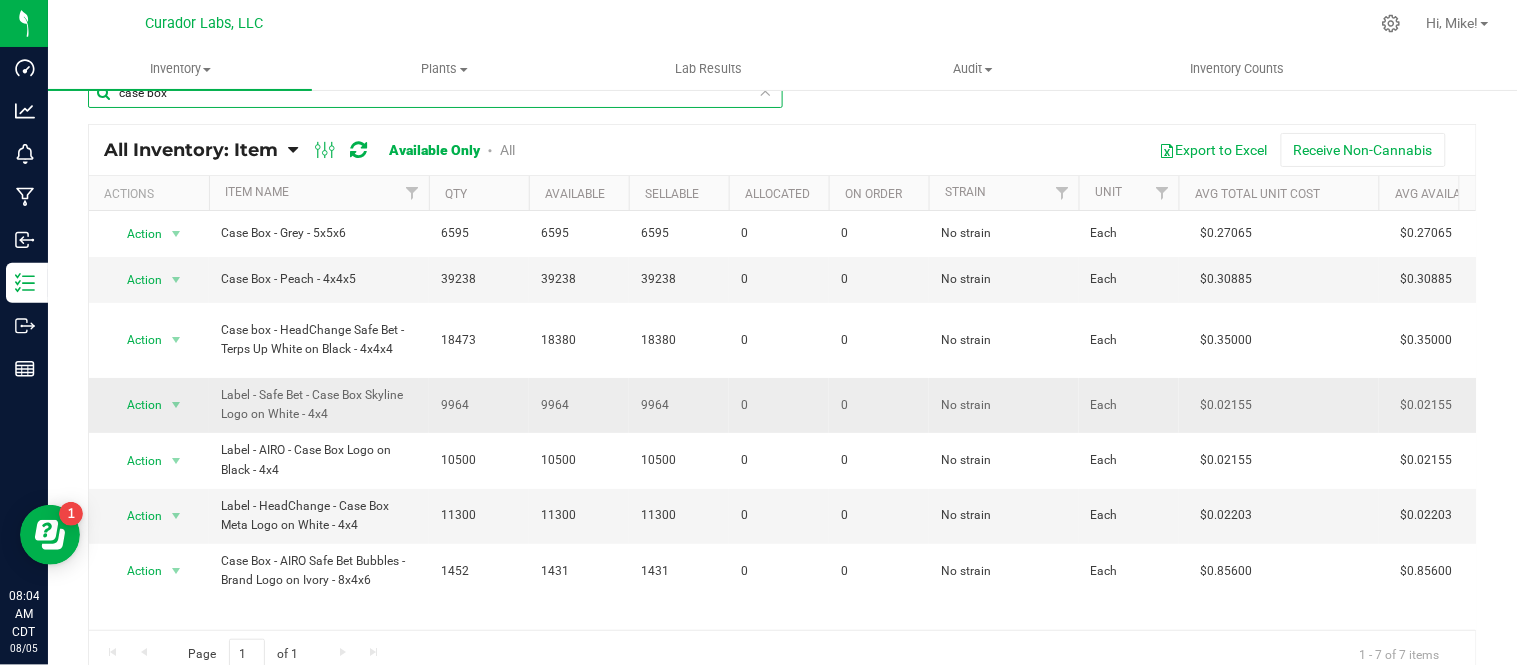 scroll, scrollTop: 47, scrollLeft: 0, axis: vertical 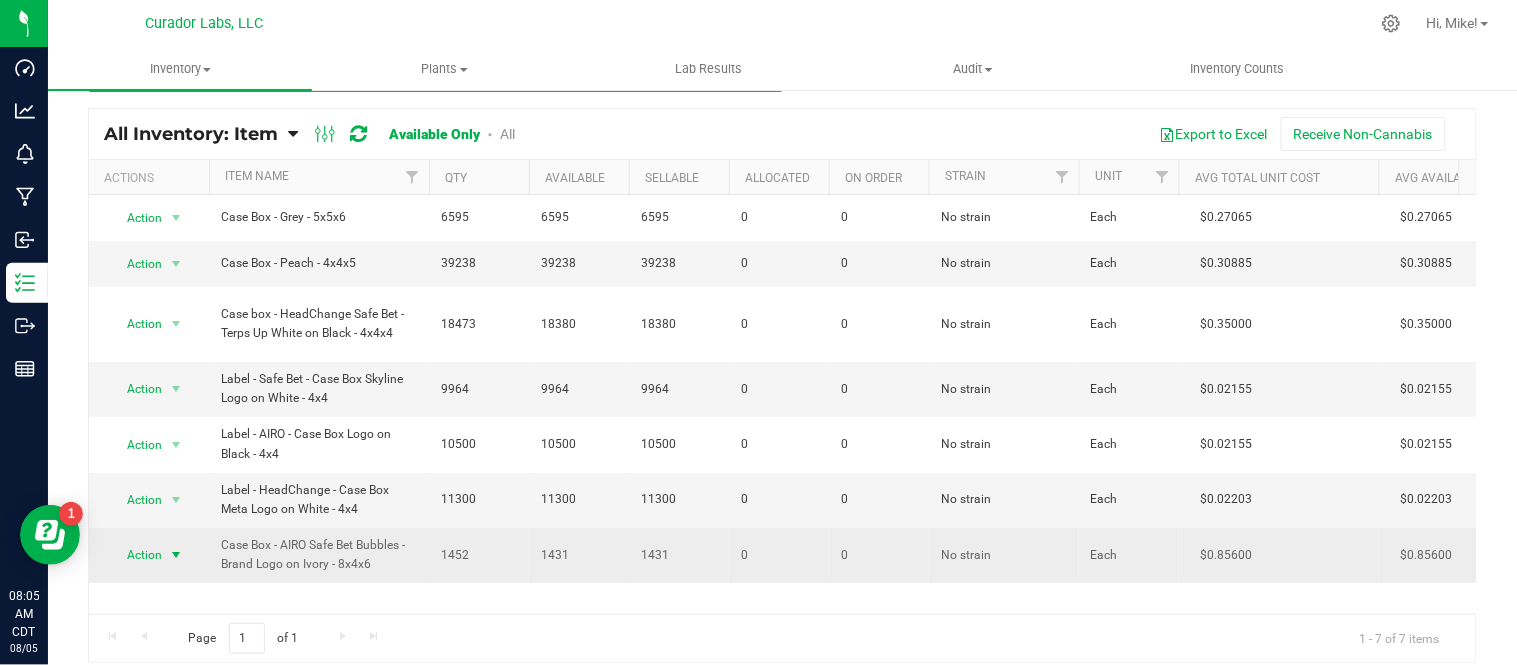 type on "case box" 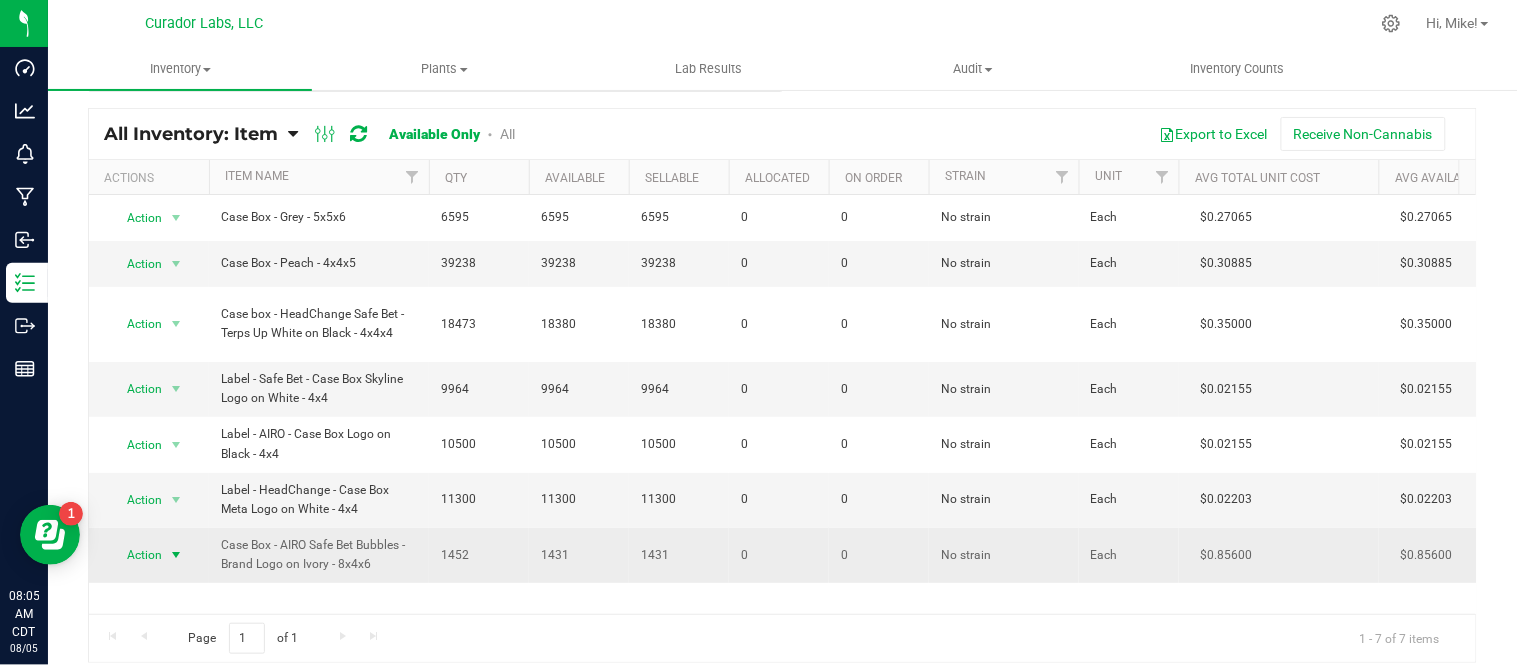 click at bounding box center [176, 555] 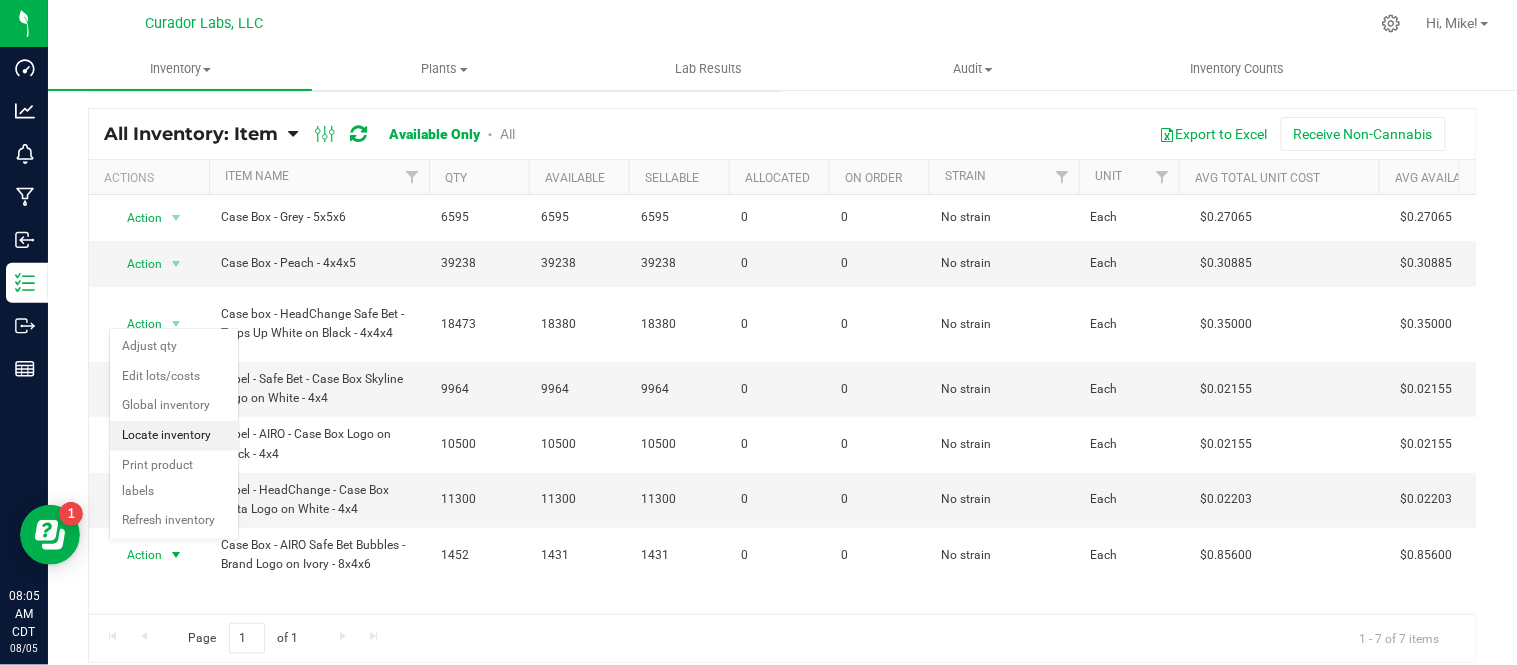 click on "Locate inventory" at bounding box center (174, 436) 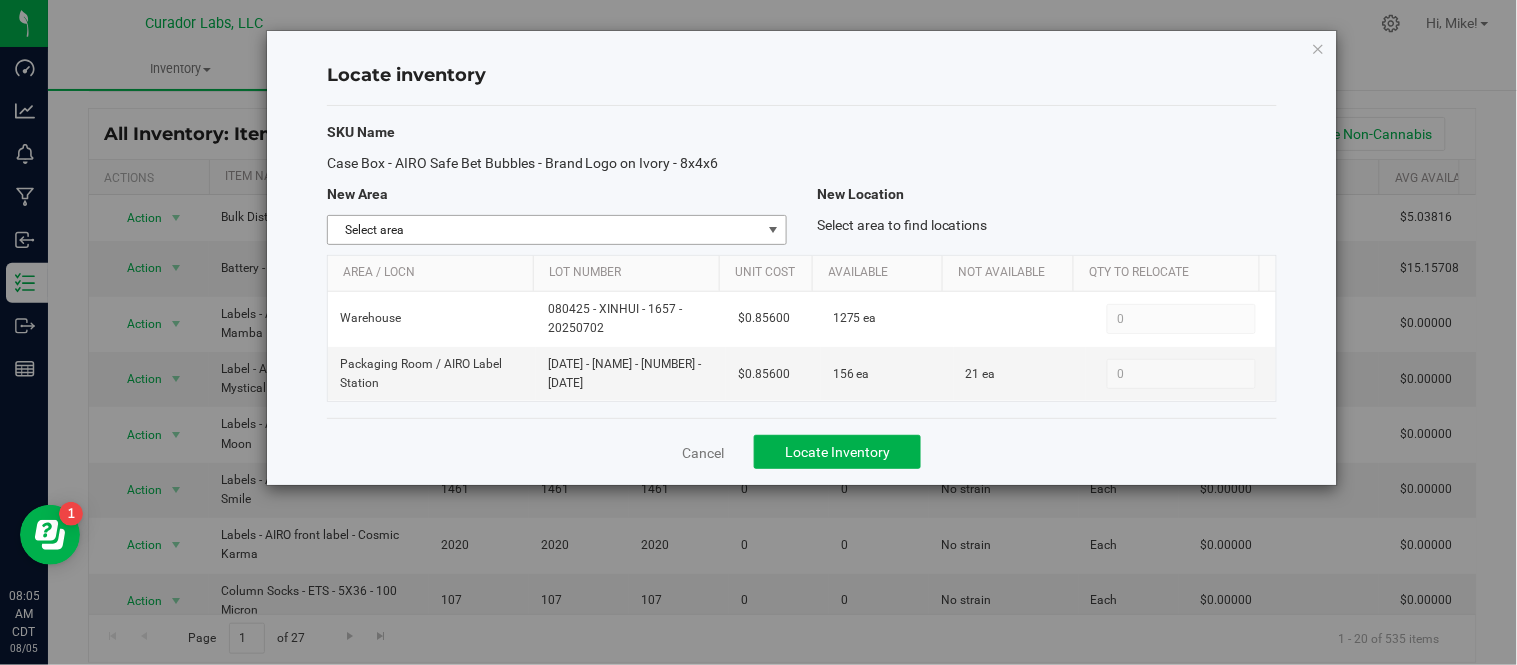click at bounding box center [773, 230] 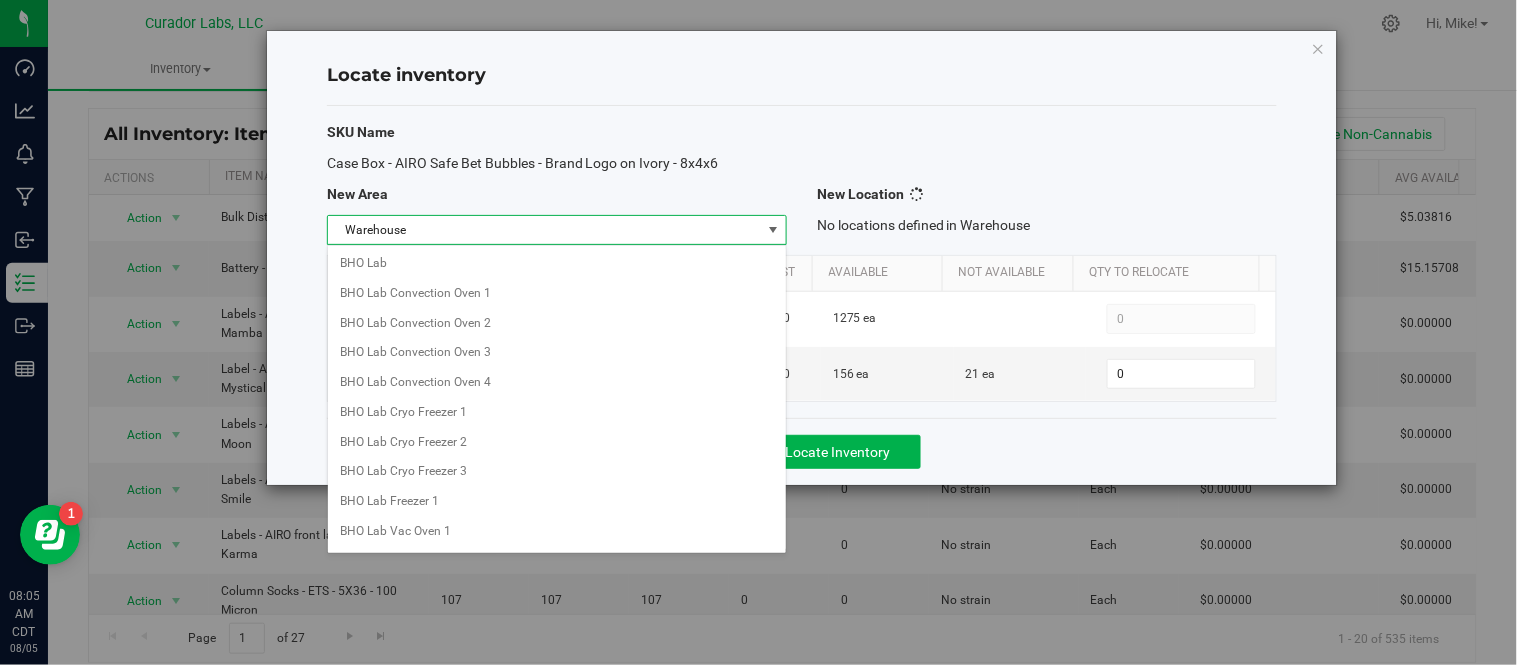 scroll, scrollTop: 1585, scrollLeft: 0, axis: vertical 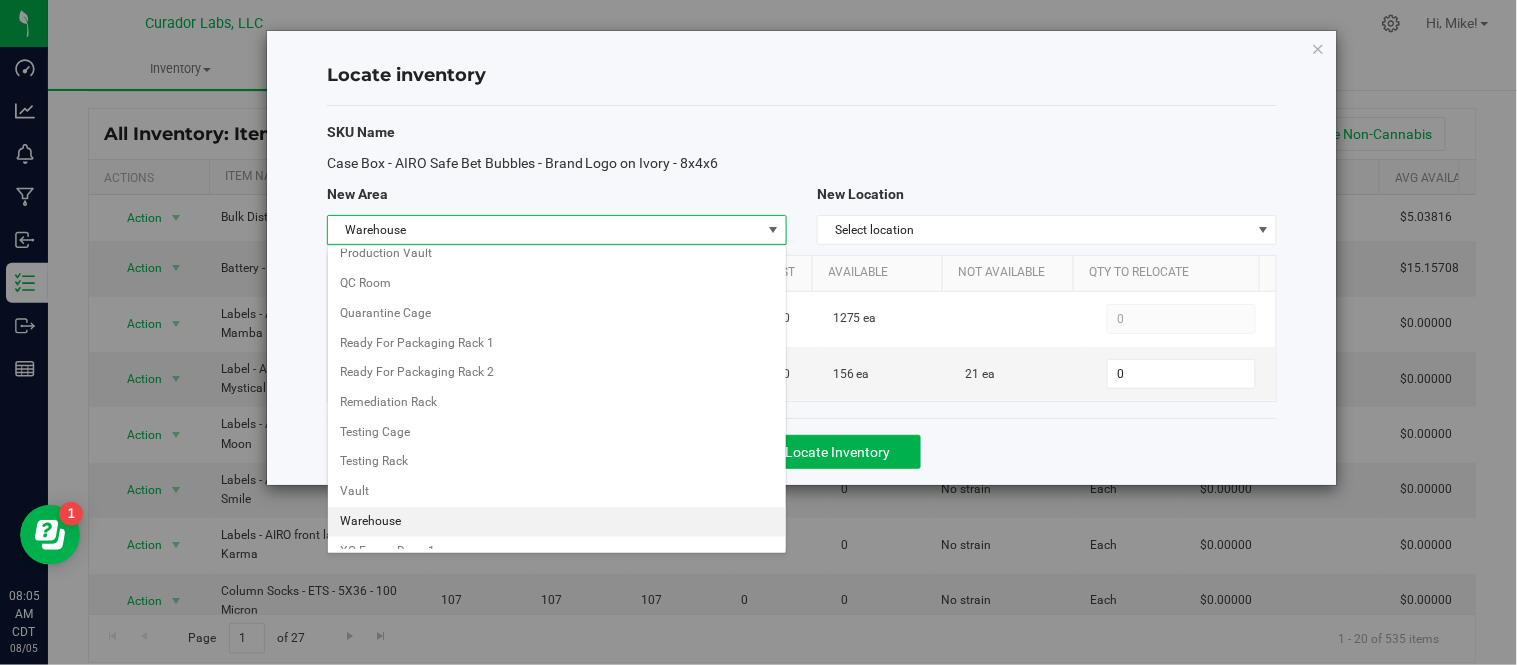 click on "Warehouse" at bounding box center [557, 522] 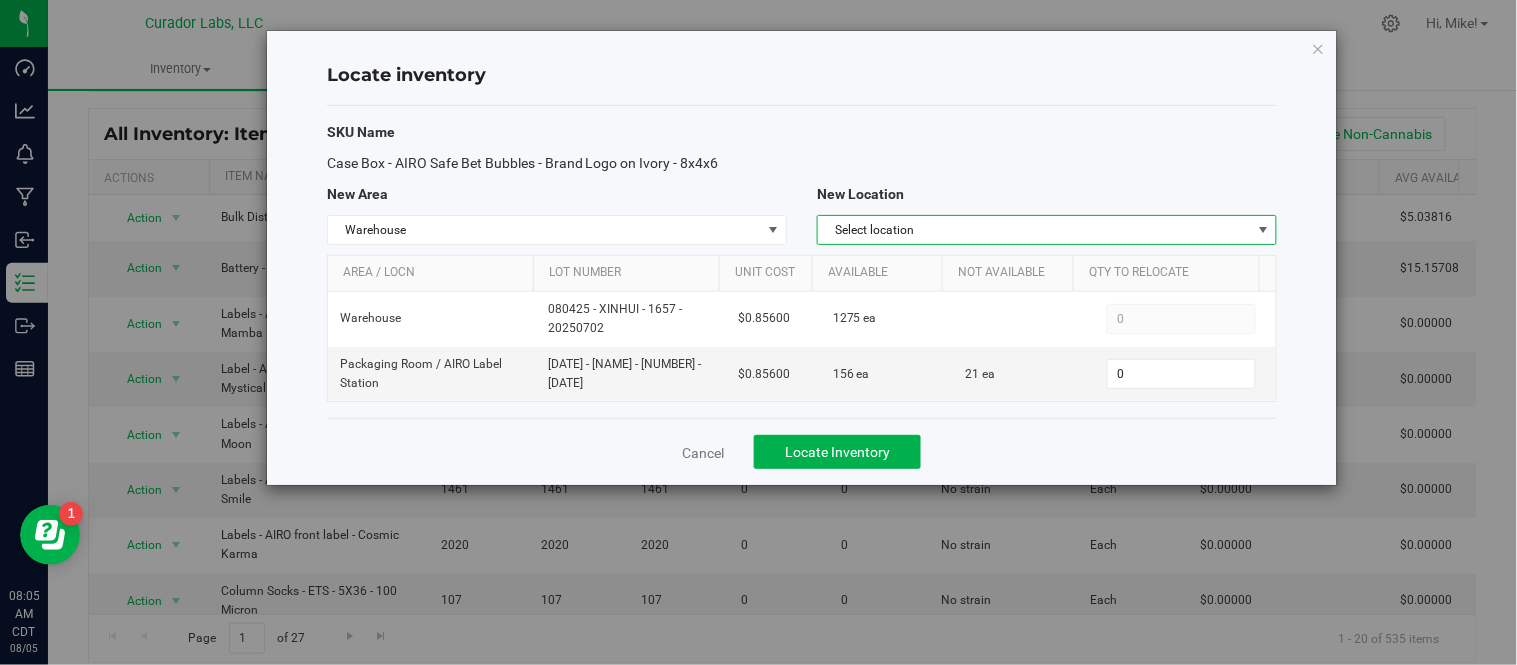 click on "Select location" at bounding box center [1034, 230] 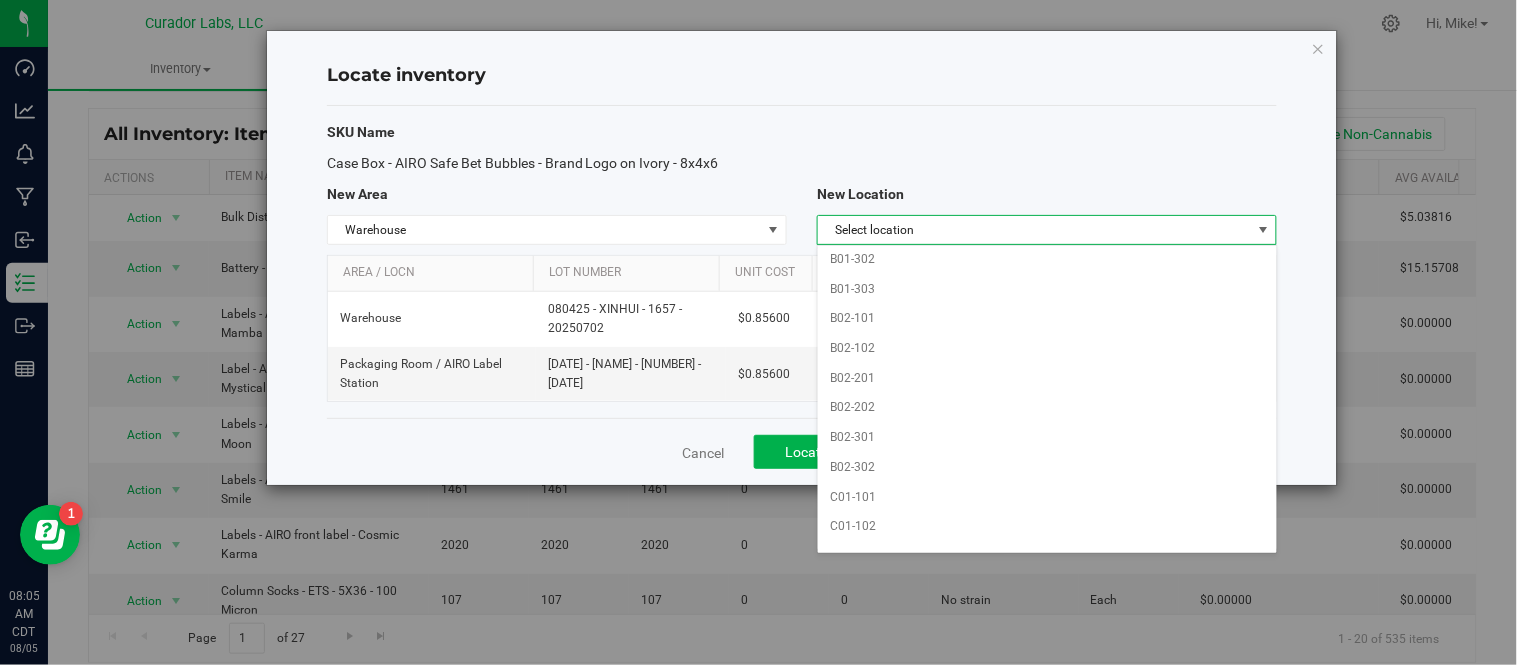 scroll, scrollTop: 1111, scrollLeft: 0, axis: vertical 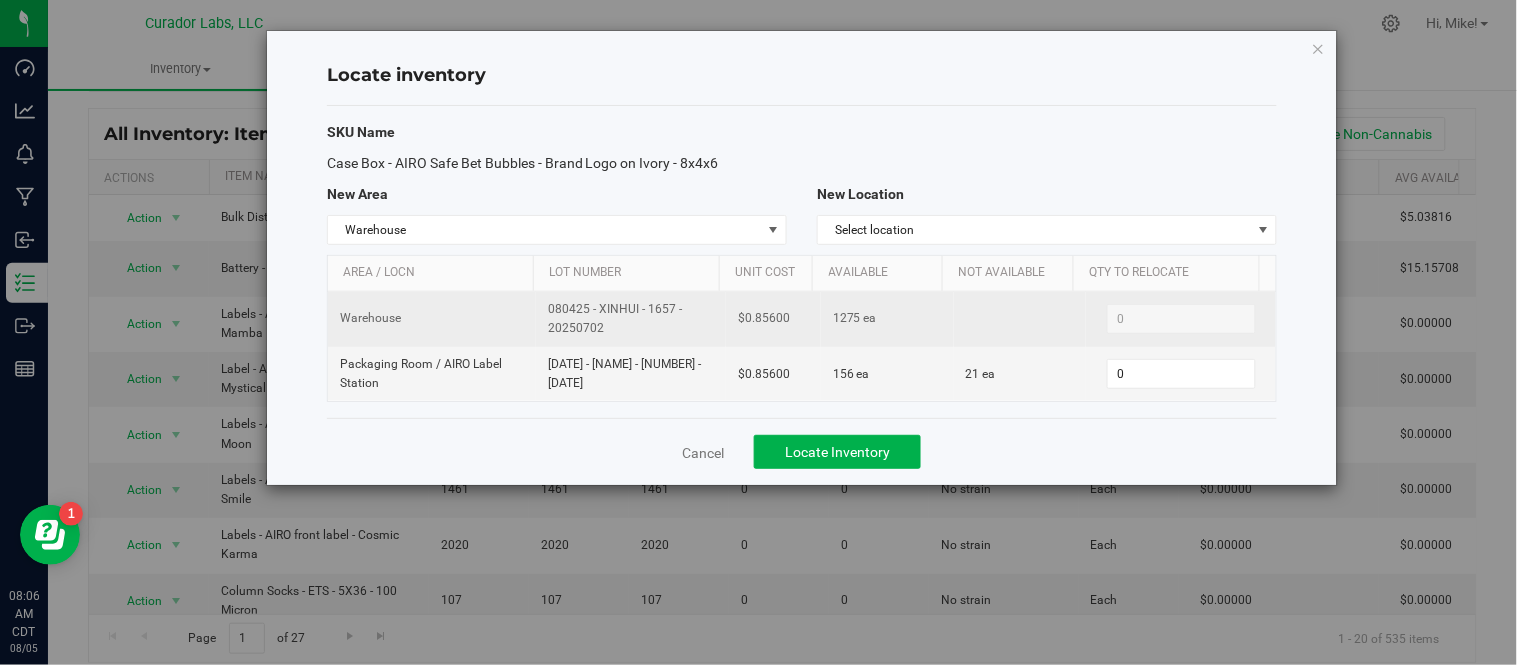 drag, startPoint x: 543, startPoint y: 311, endPoint x: 610, endPoint y: 335, distance: 71.168816 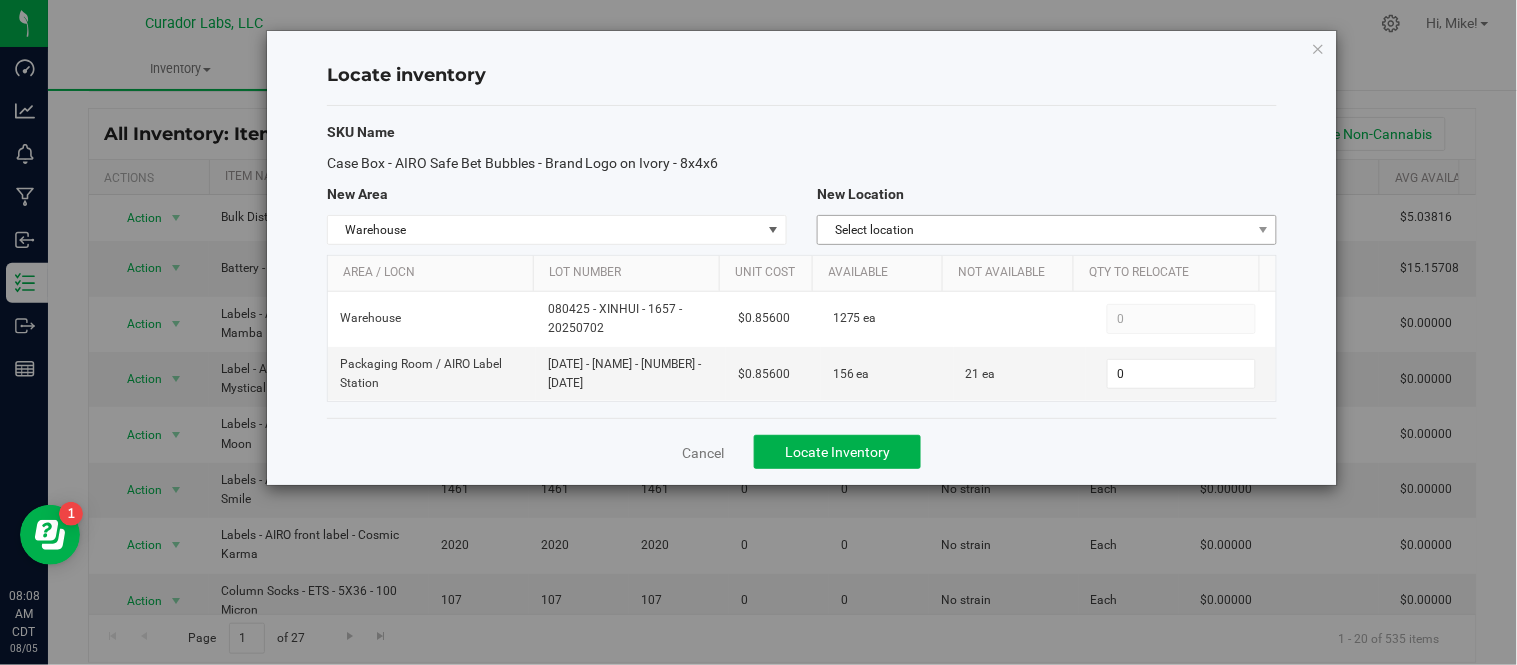 click on "Select location" at bounding box center (1034, 230) 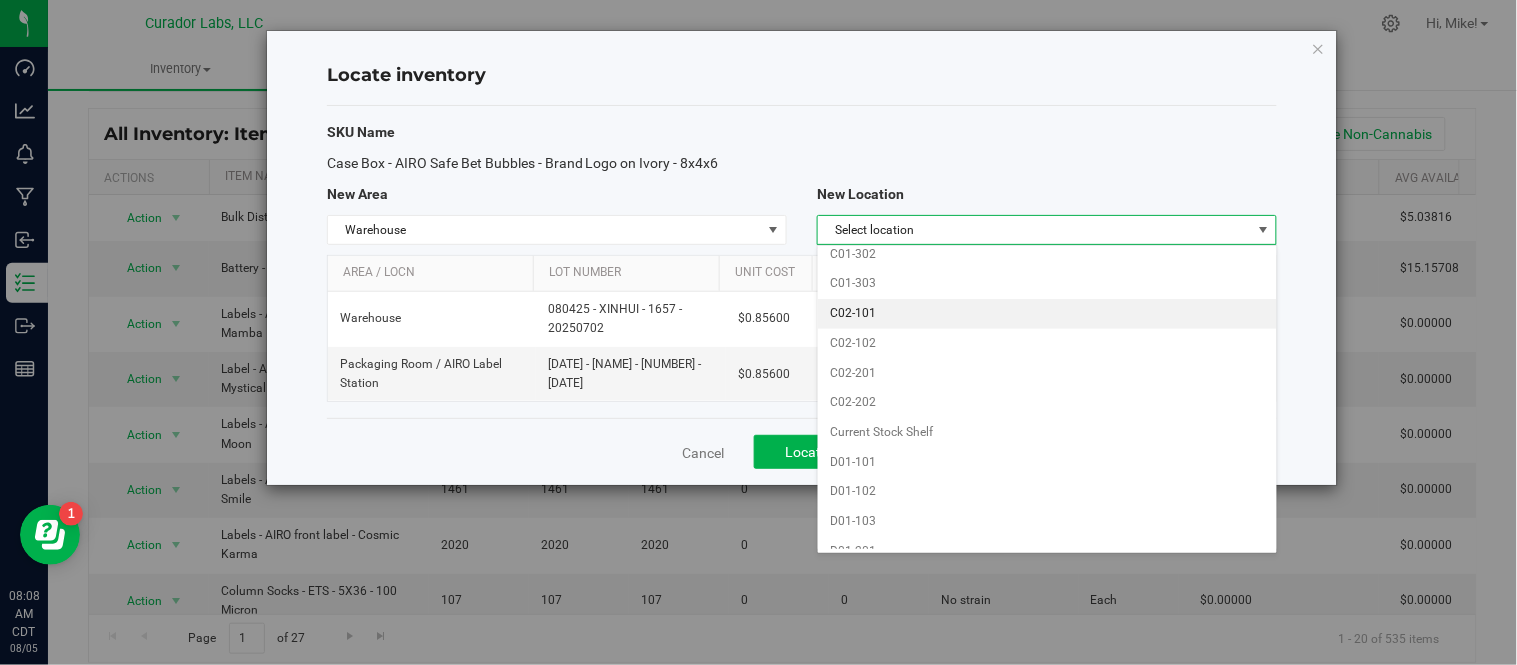 scroll, scrollTop: 1444, scrollLeft: 0, axis: vertical 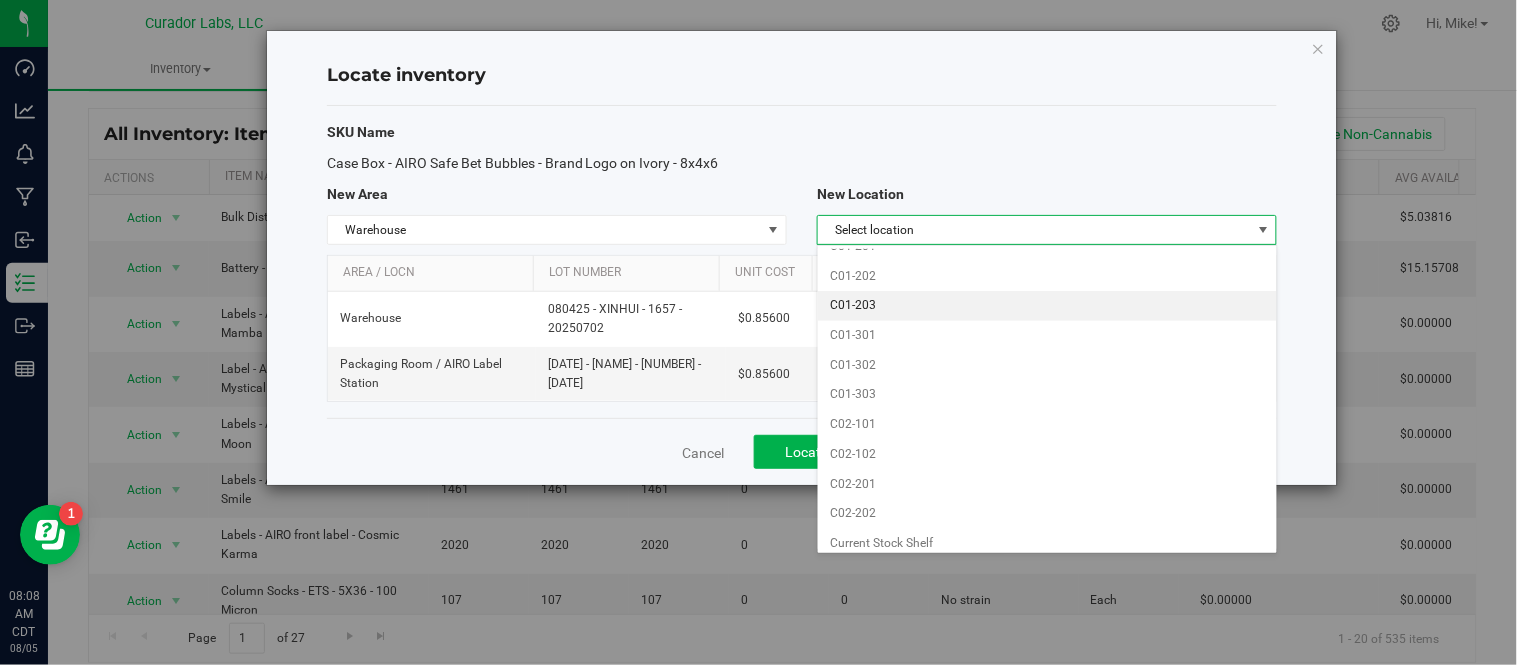 click on "C01-203" at bounding box center (1047, 306) 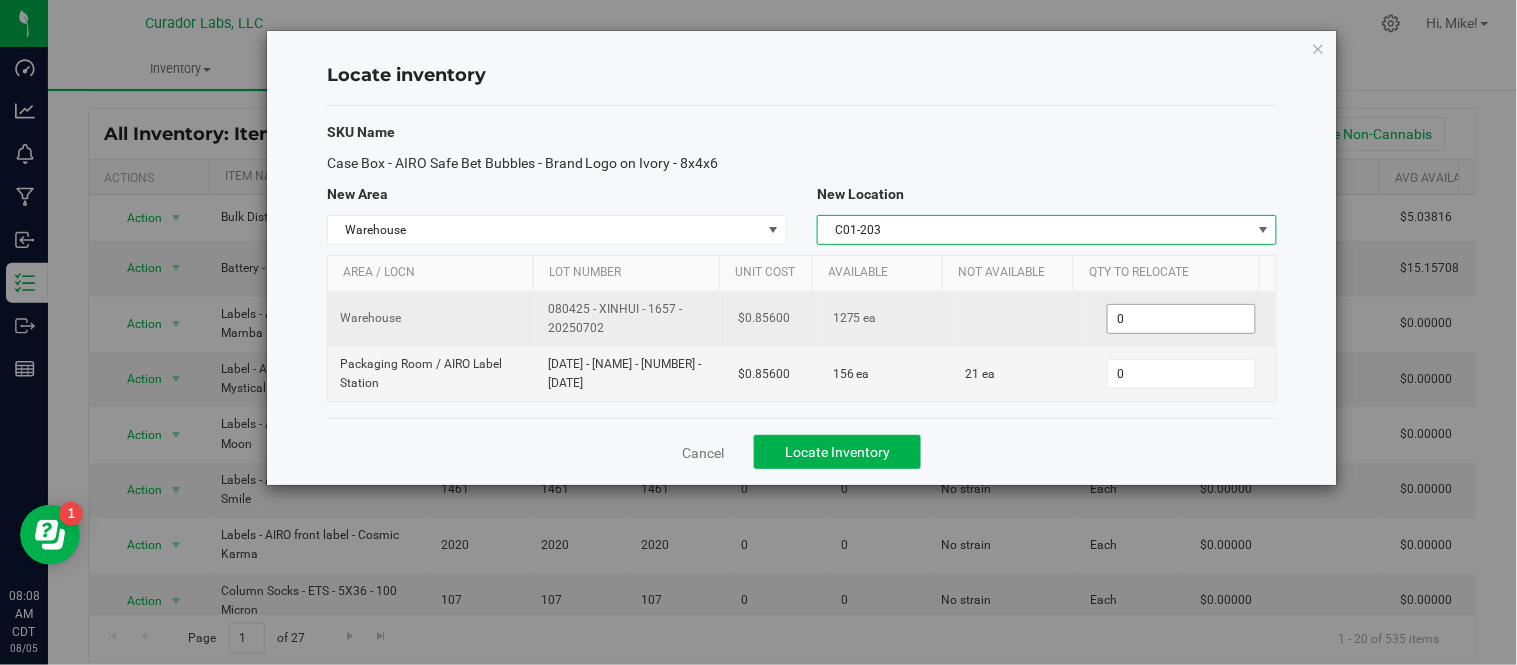 click on "0 0" at bounding box center [1181, 319] 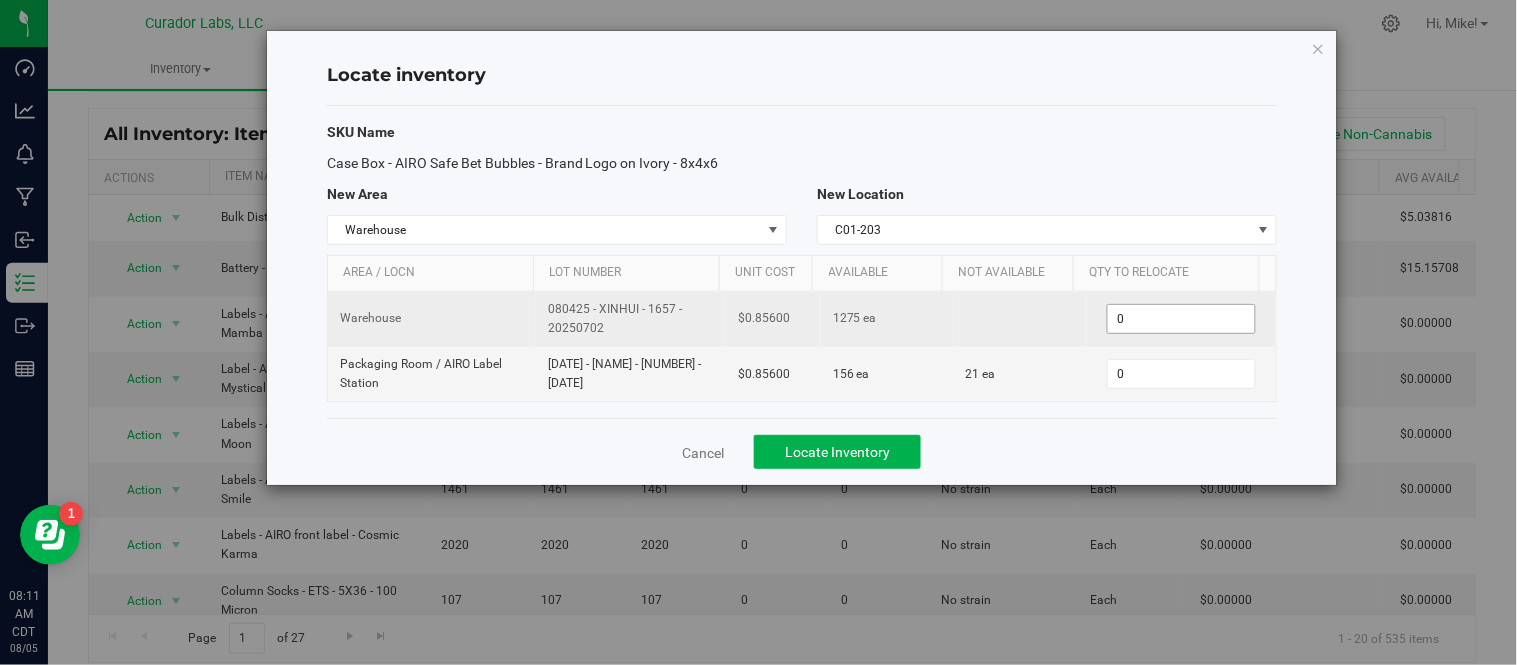 click on "0 0" at bounding box center (1181, 319) 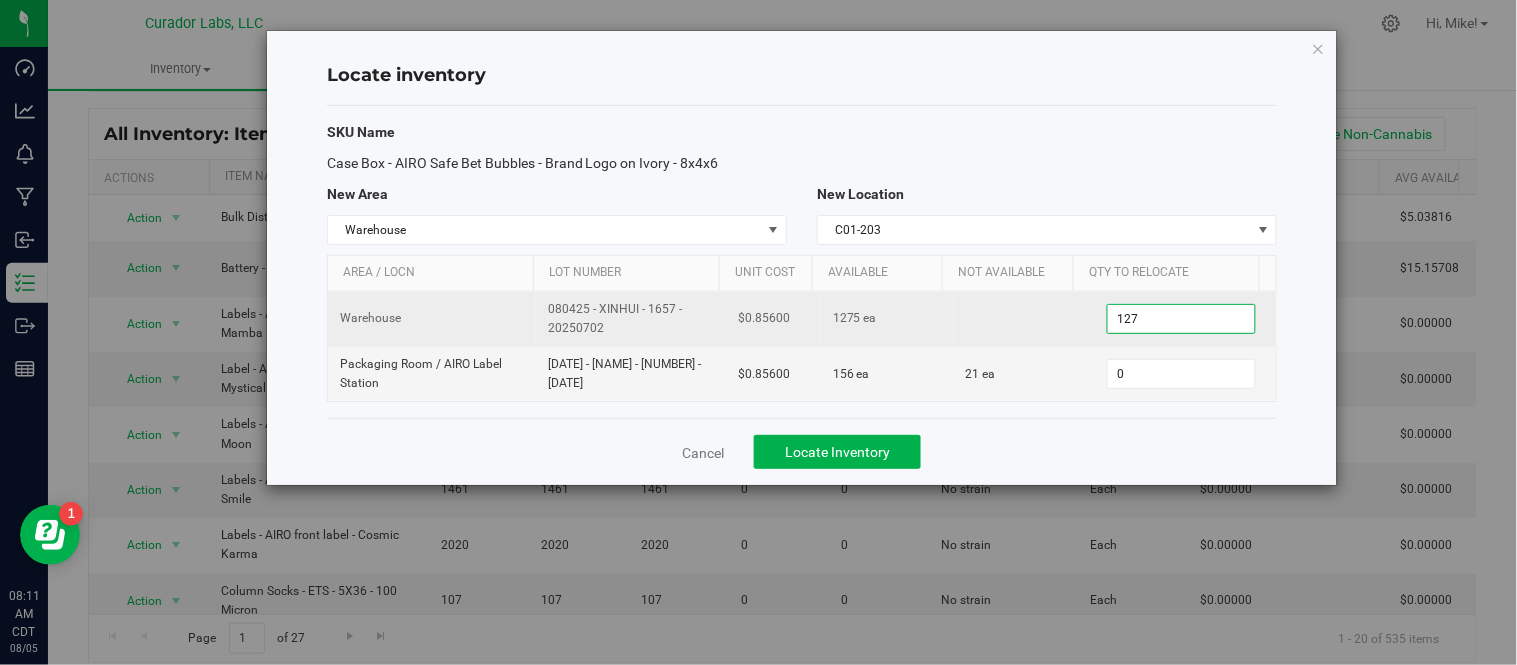 type on "1275" 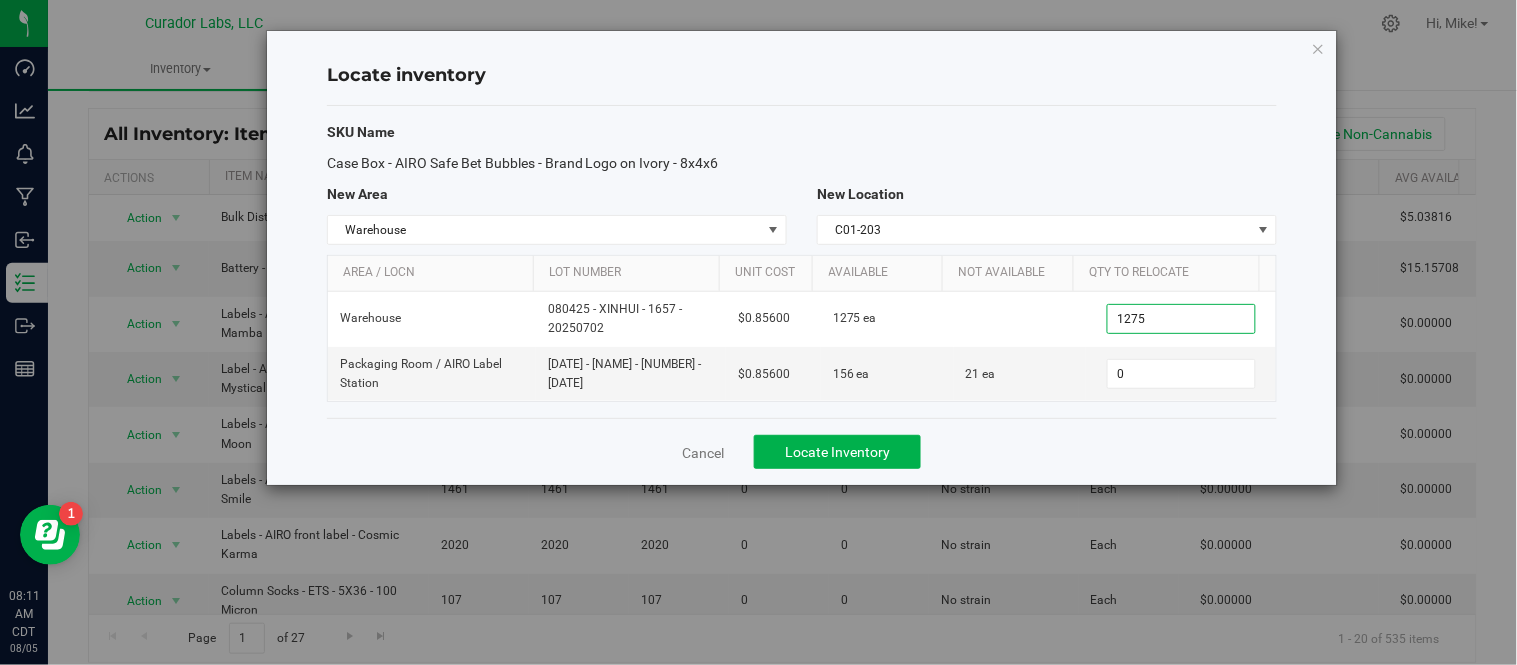 type on "1,275" 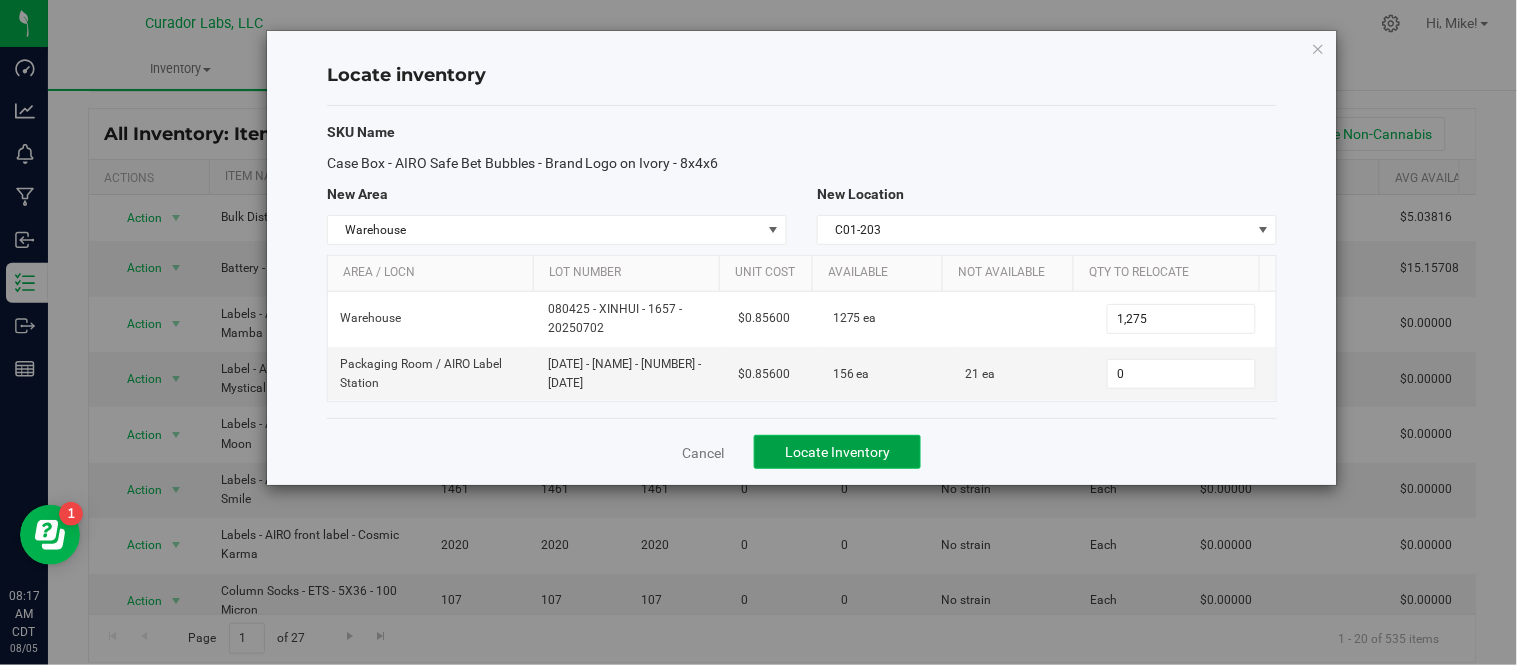click on "Locate Inventory" 